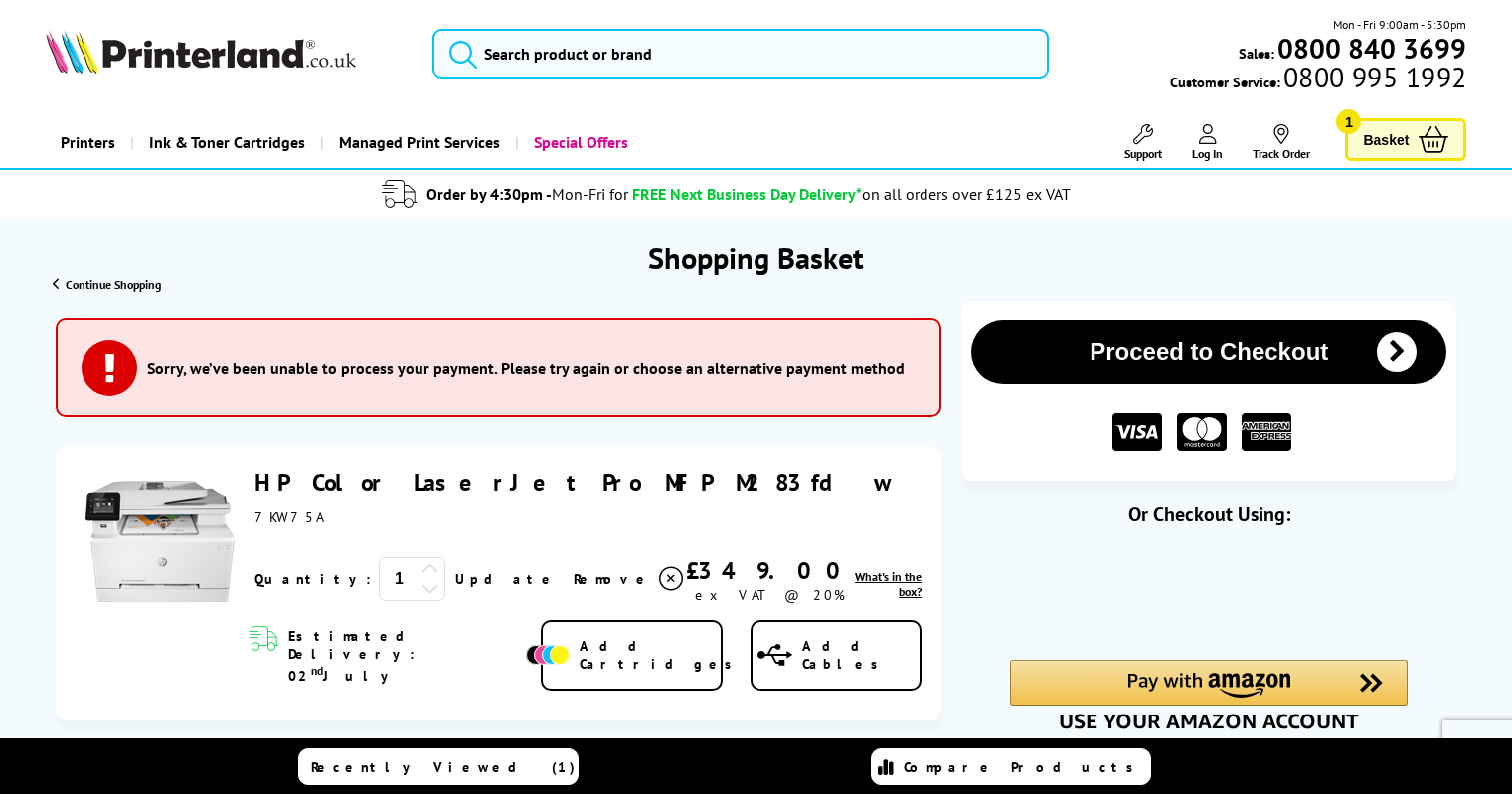 scroll, scrollTop: 0, scrollLeft: 0, axis: both 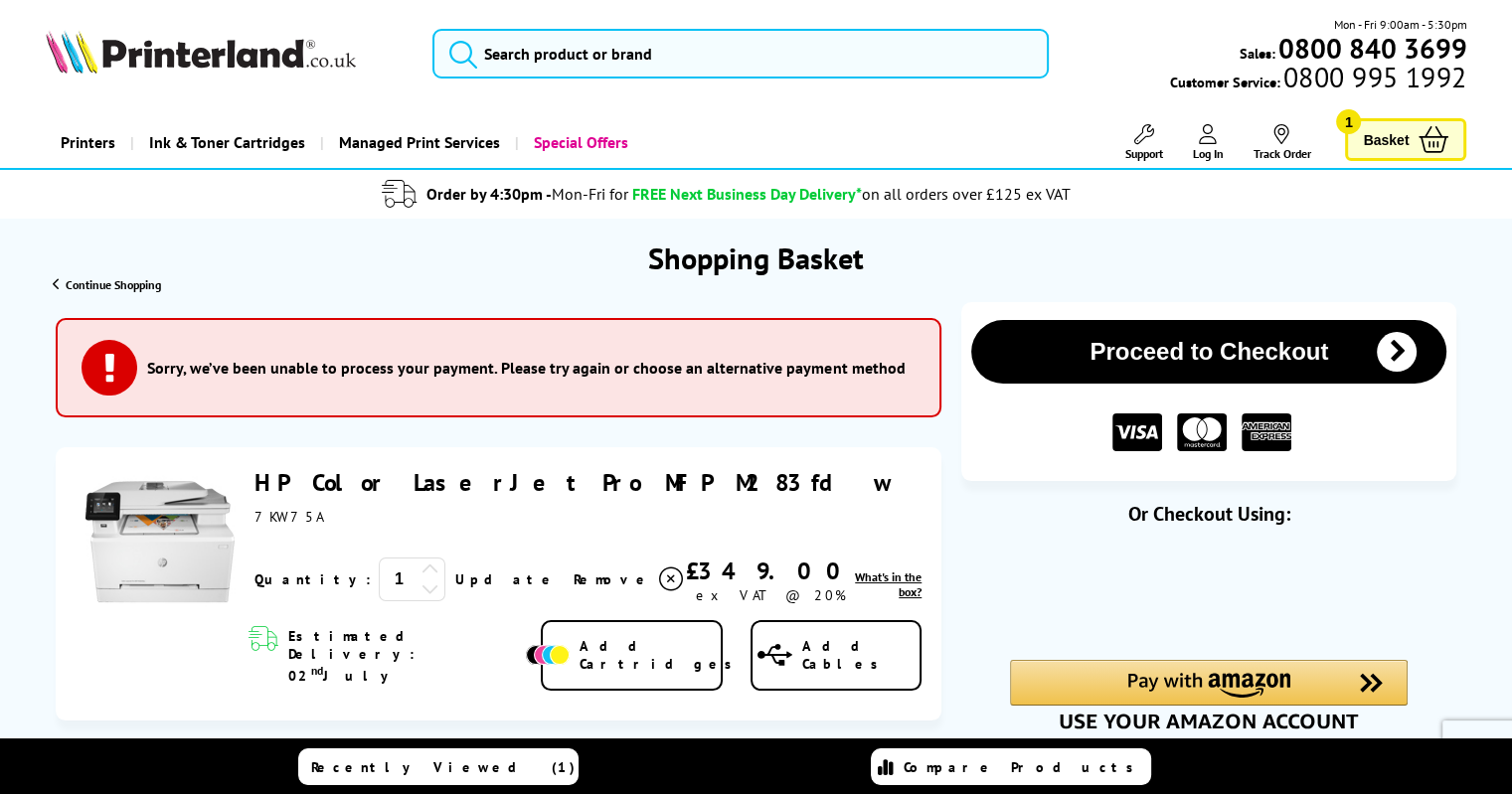 click on "Proceed to Checkout" at bounding box center [1209, 352] 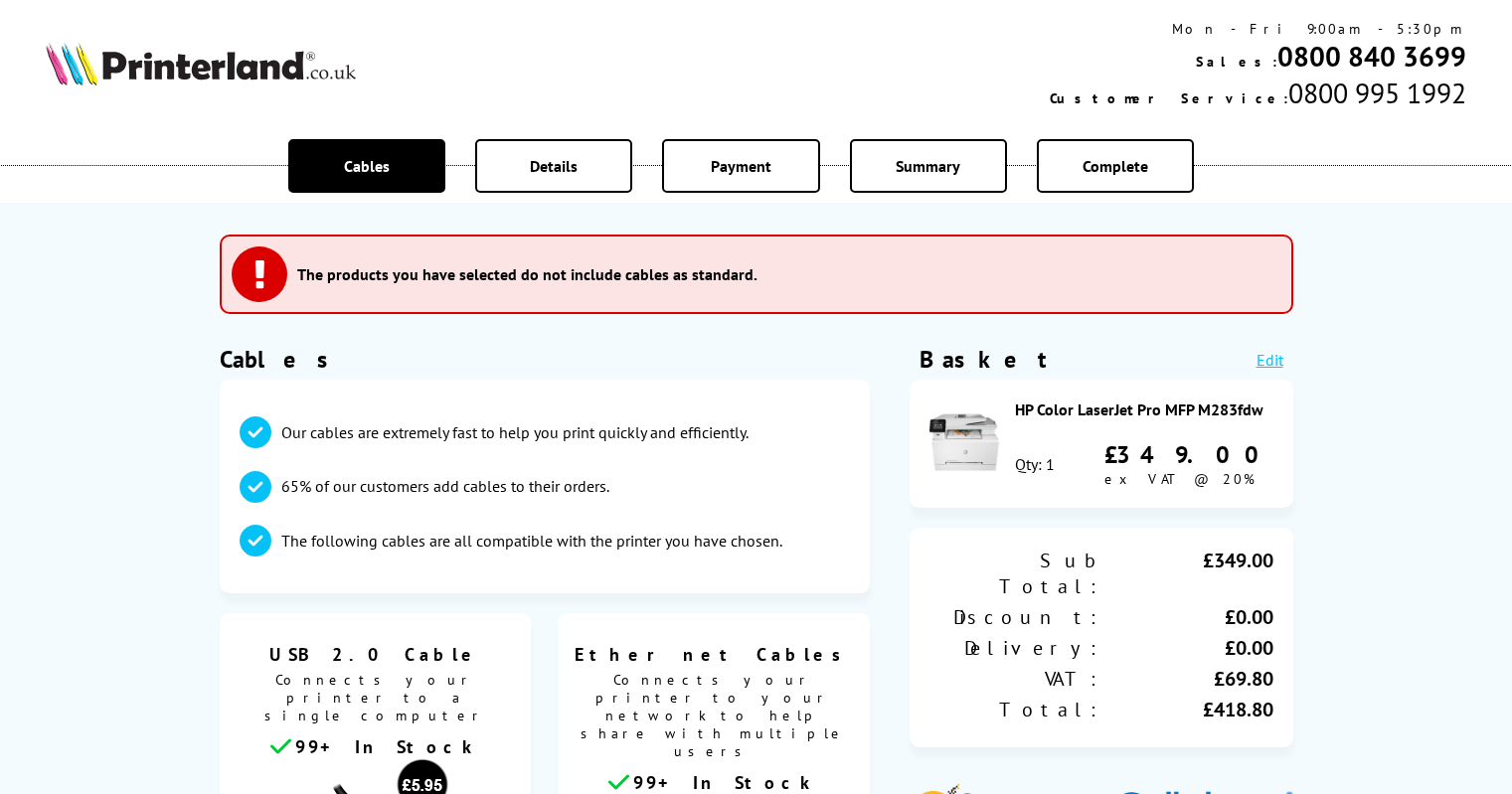 scroll, scrollTop: 0, scrollLeft: 0, axis: both 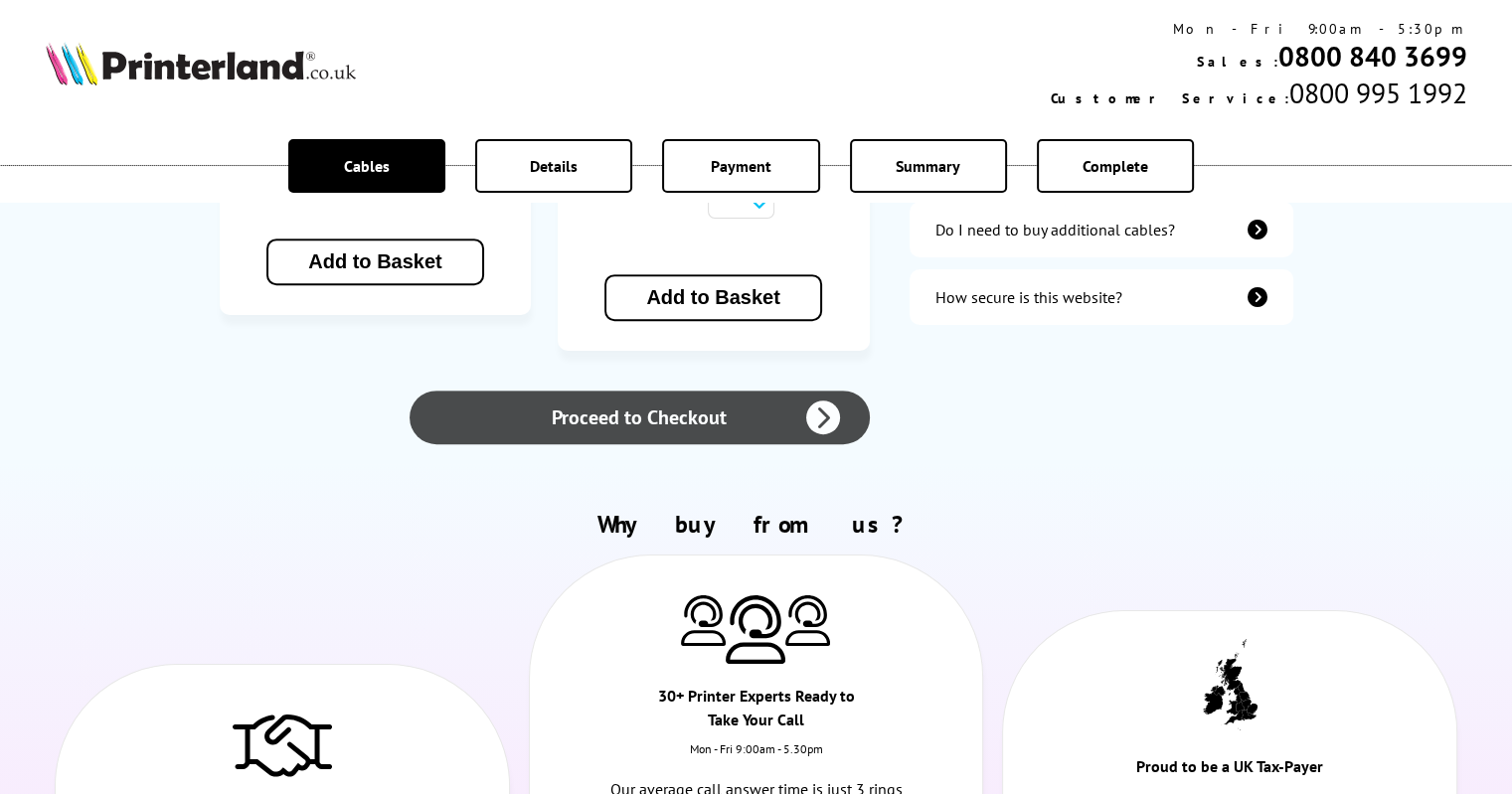 click on "Proceed to Checkout" at bounding box center [639, 417] 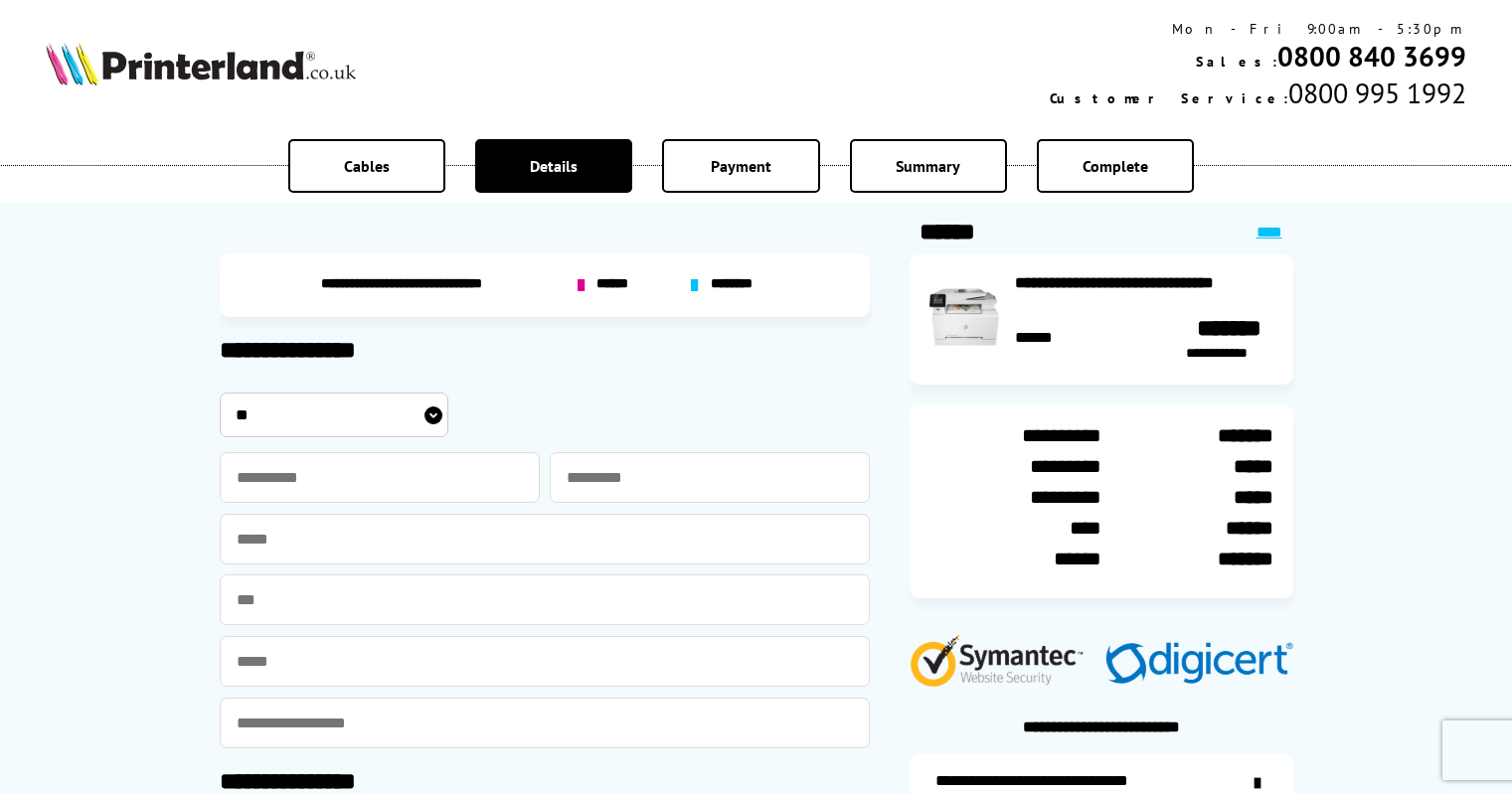 scroll, scrollTop: 0, scrollLeft: 0, axis: both 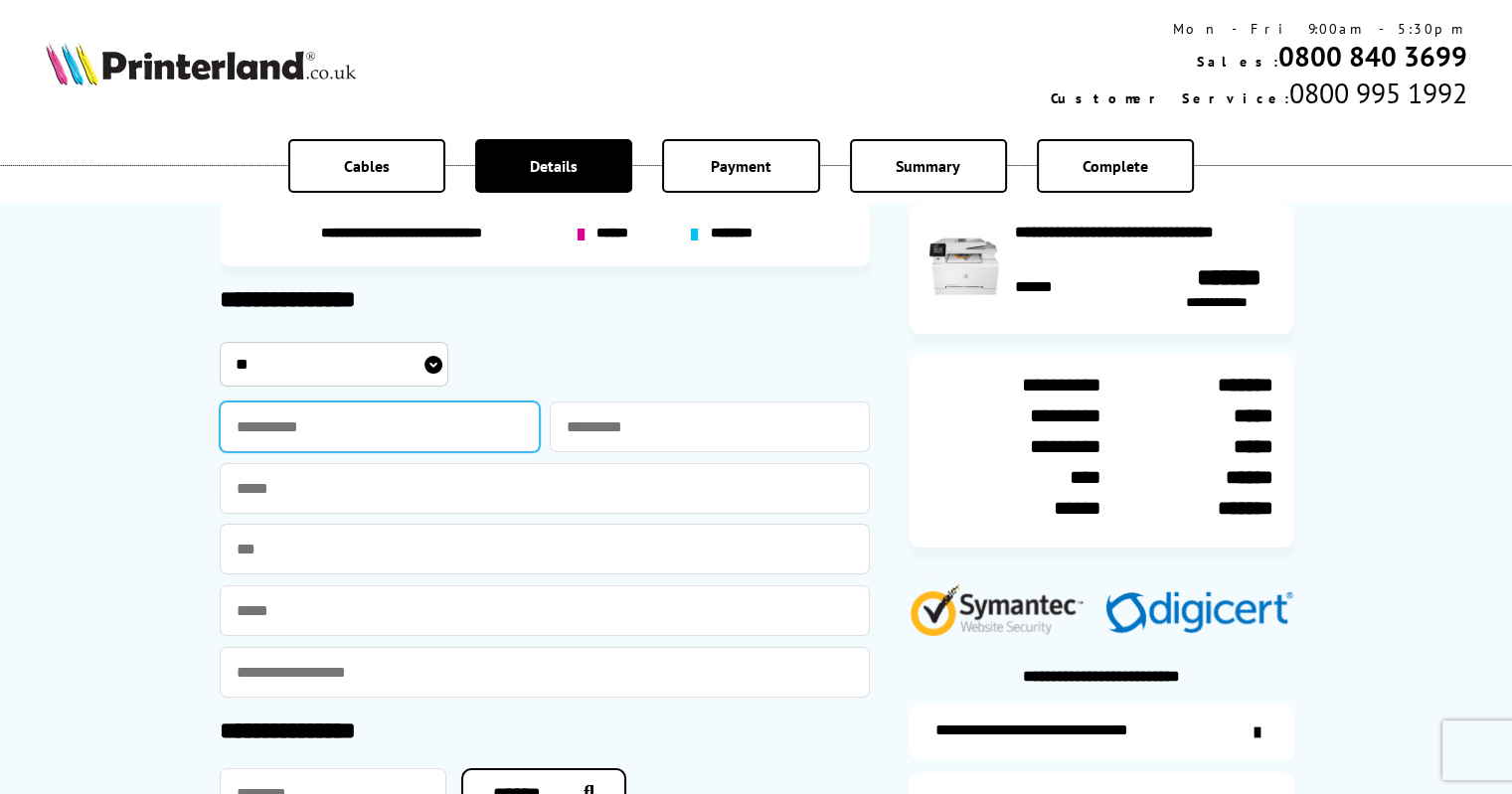 click at bounding box center (380, 426) 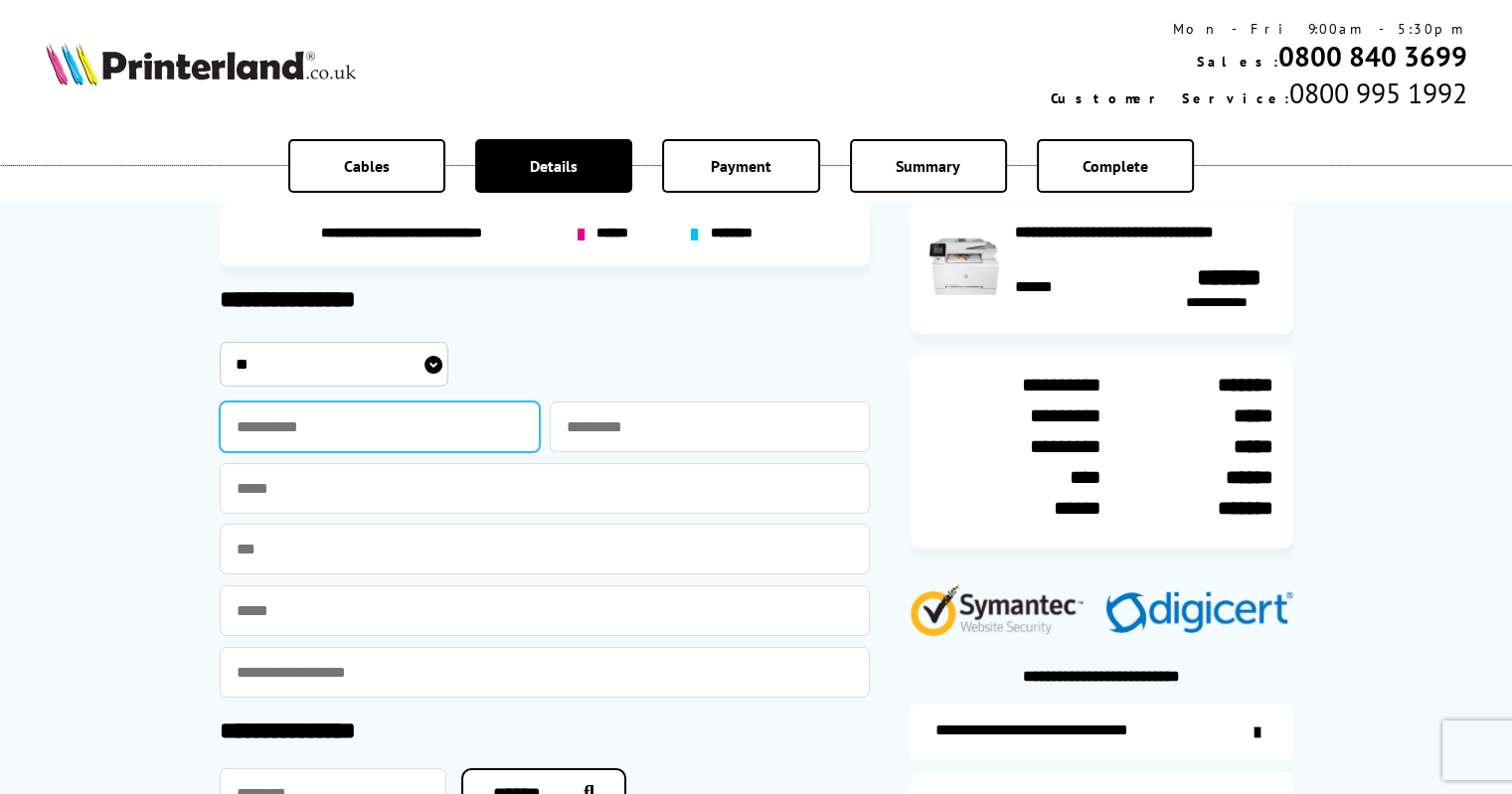 type on "*******" 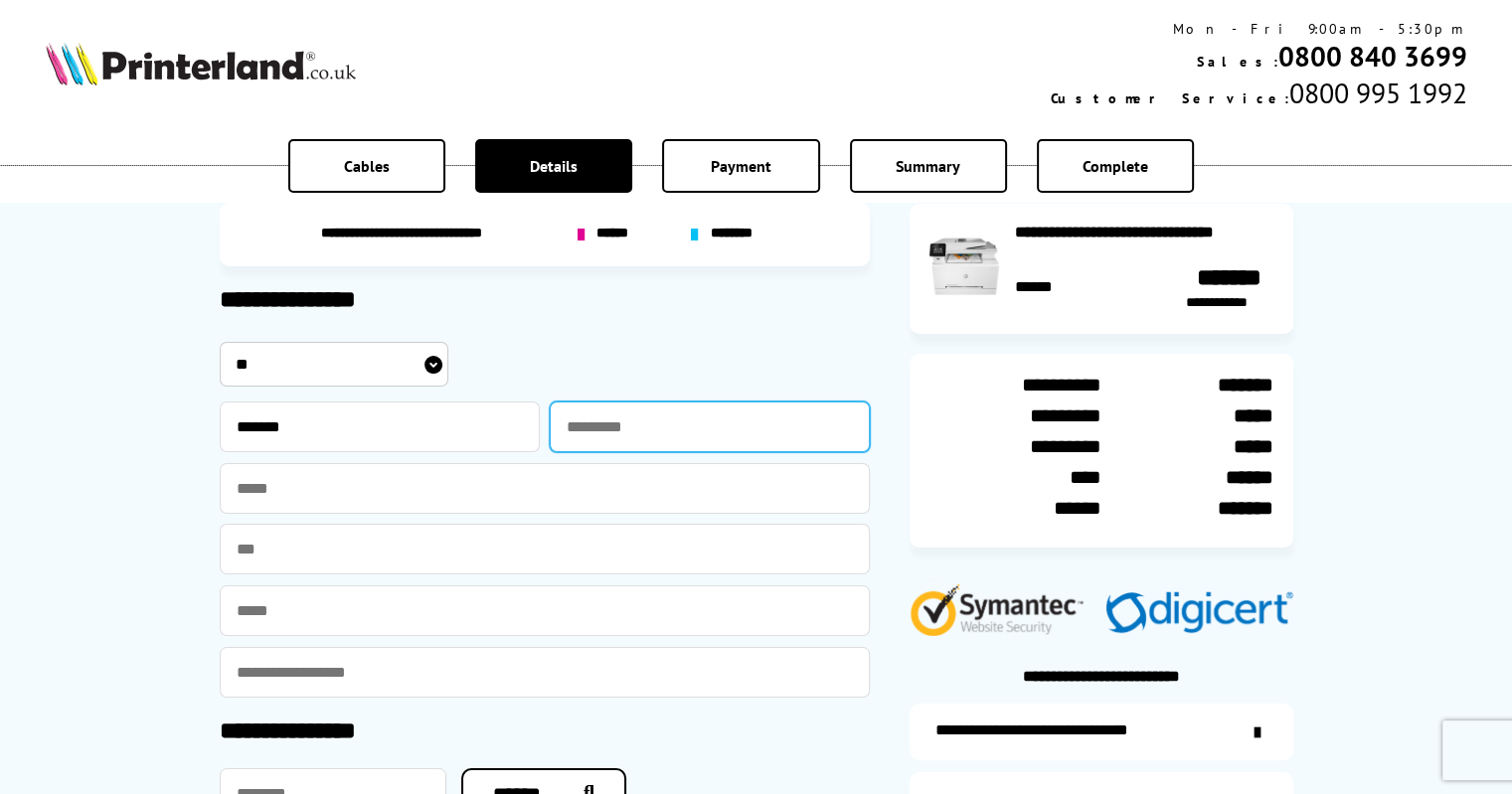 type on "*********" 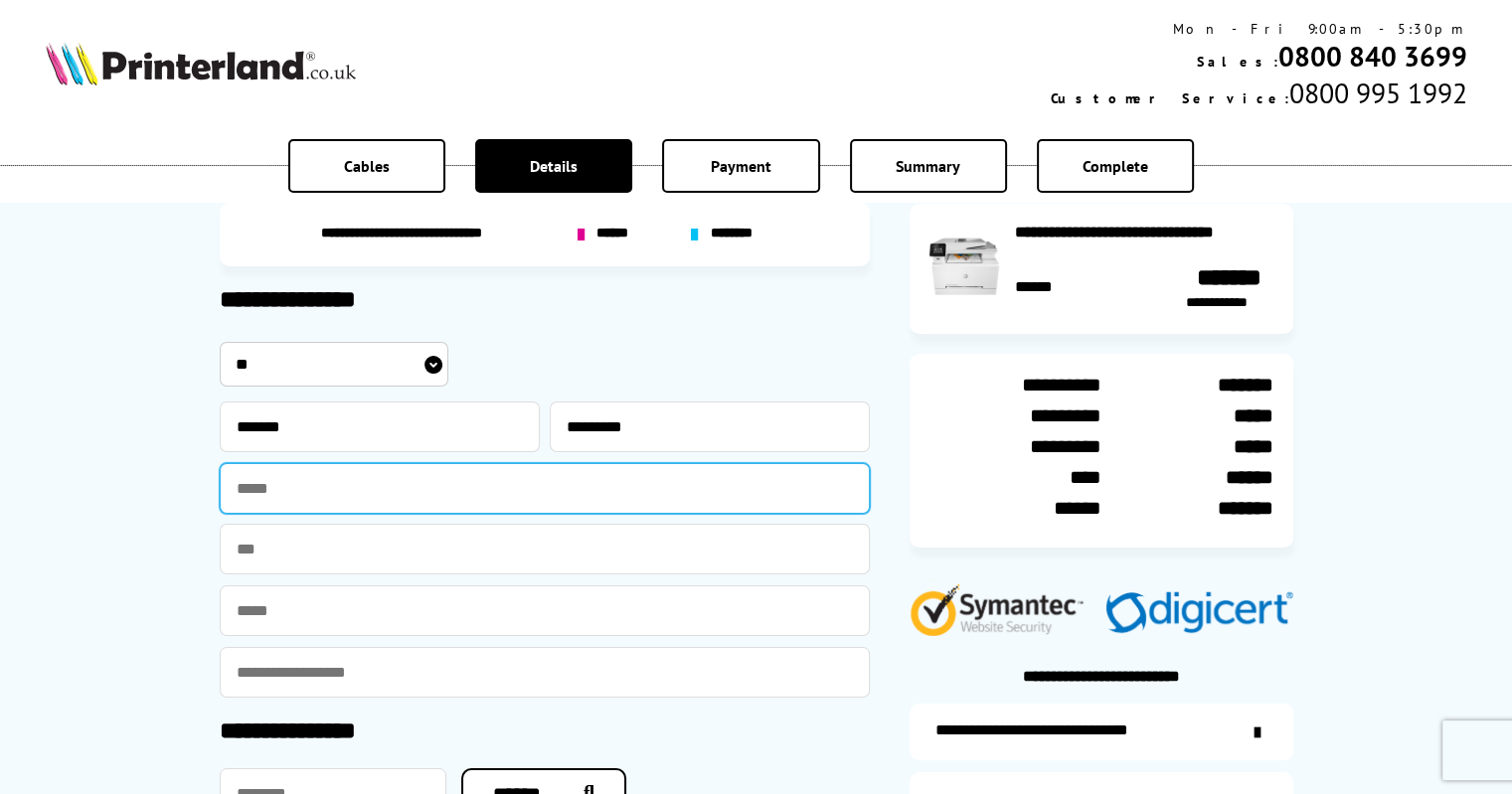 type on "**********" 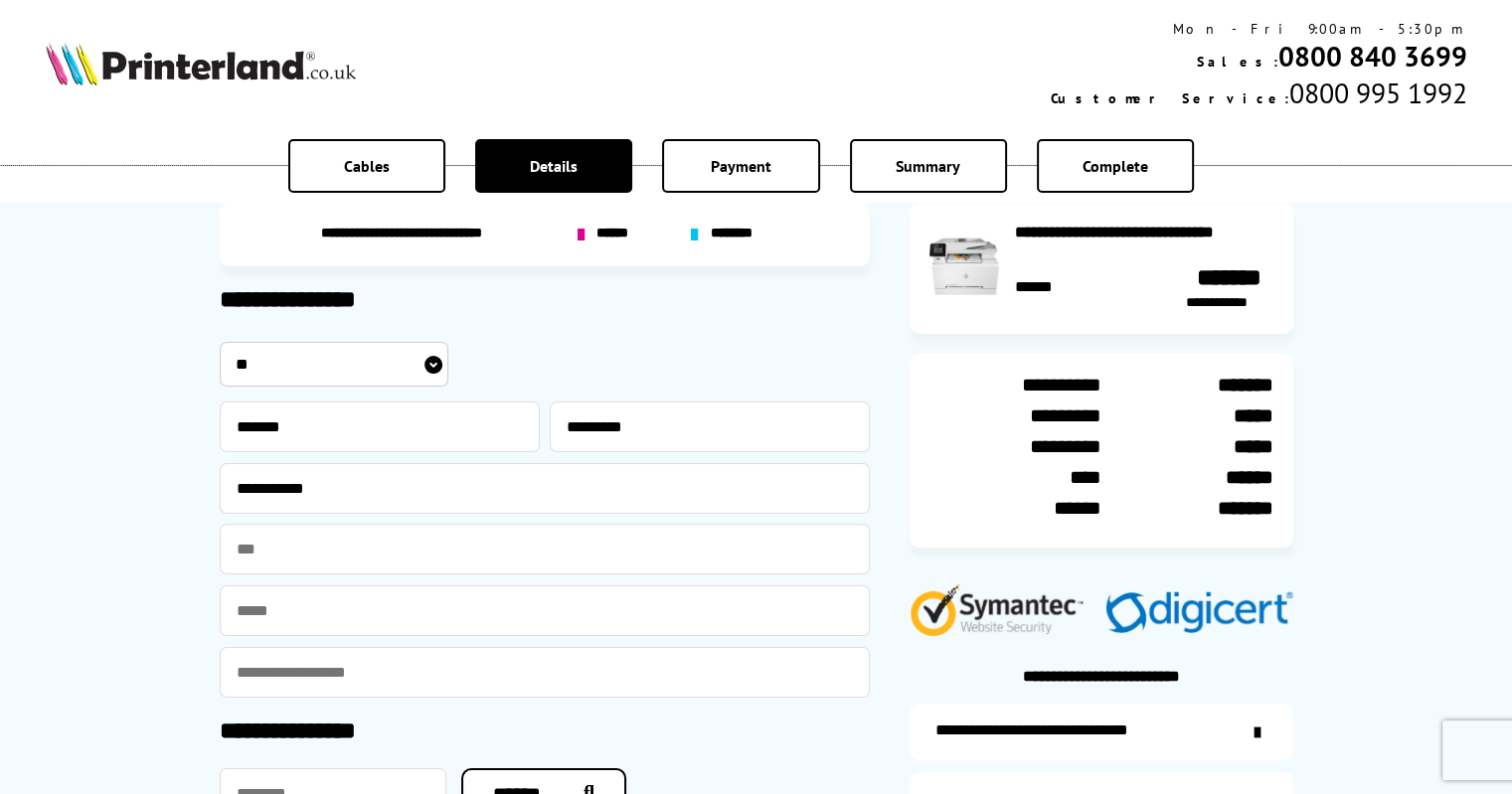 type on "**********" 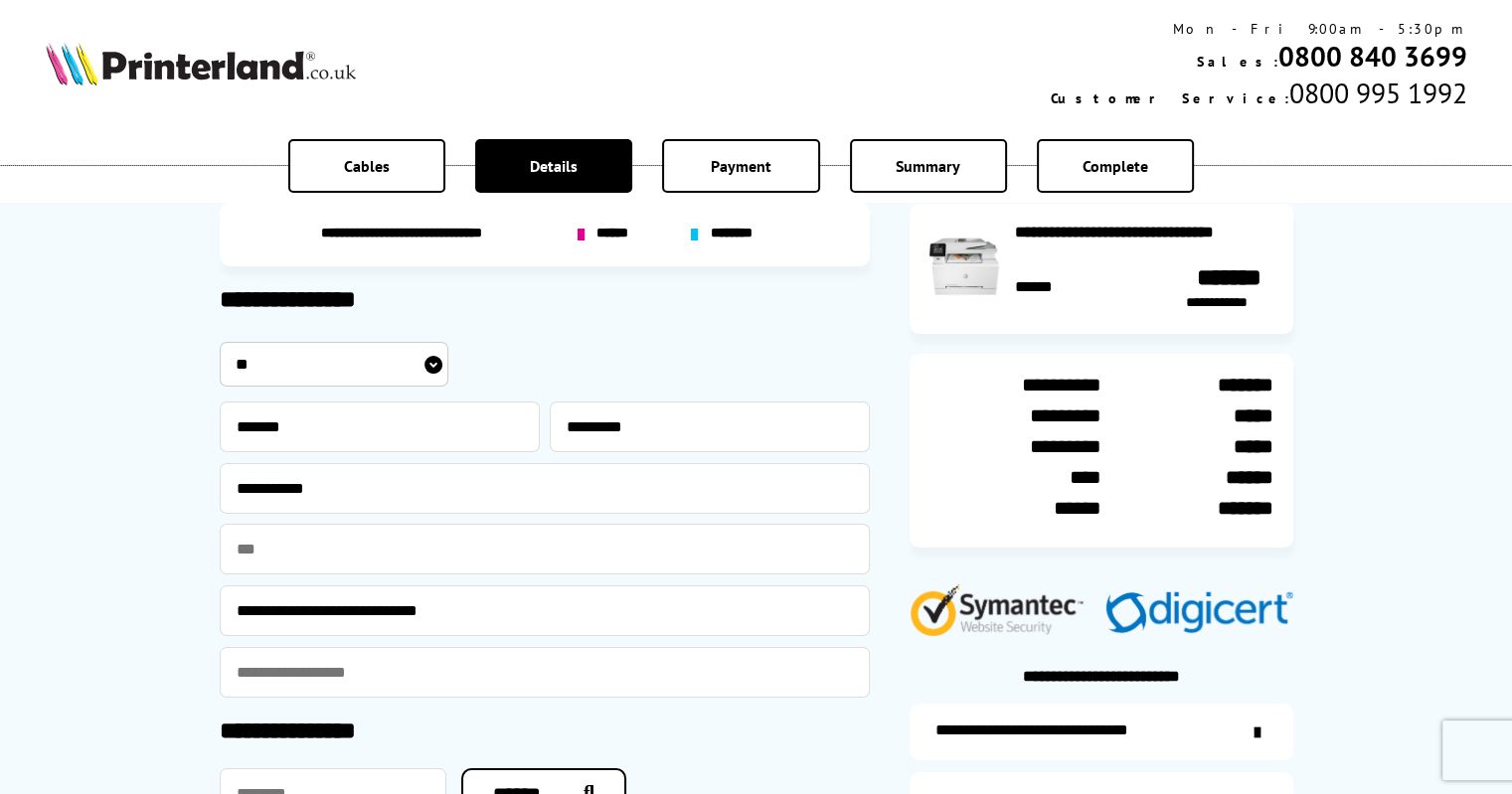 type on "**********" 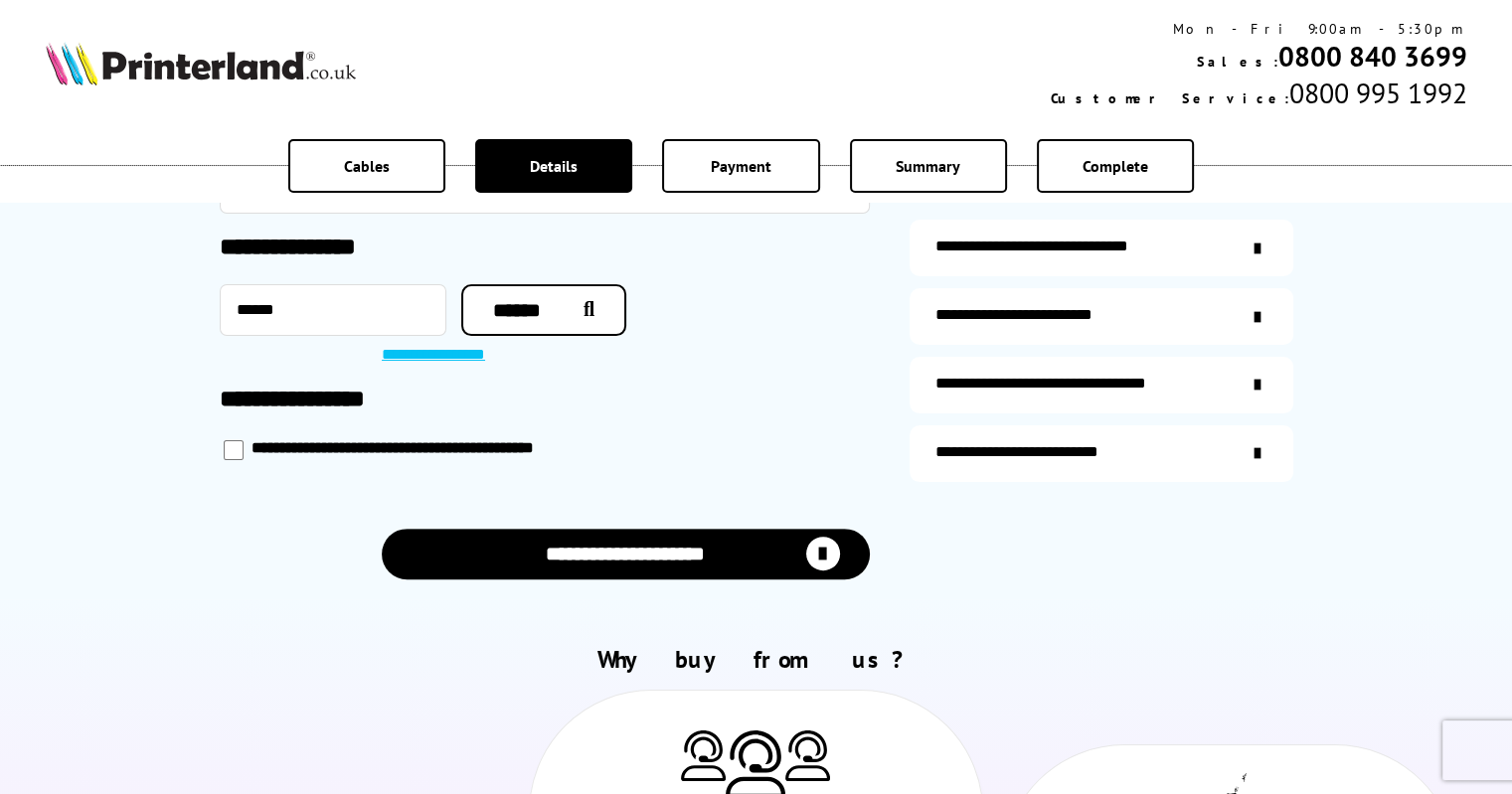 scroll, scrollTop: 541, scrollLeft: 0, axis: vertical 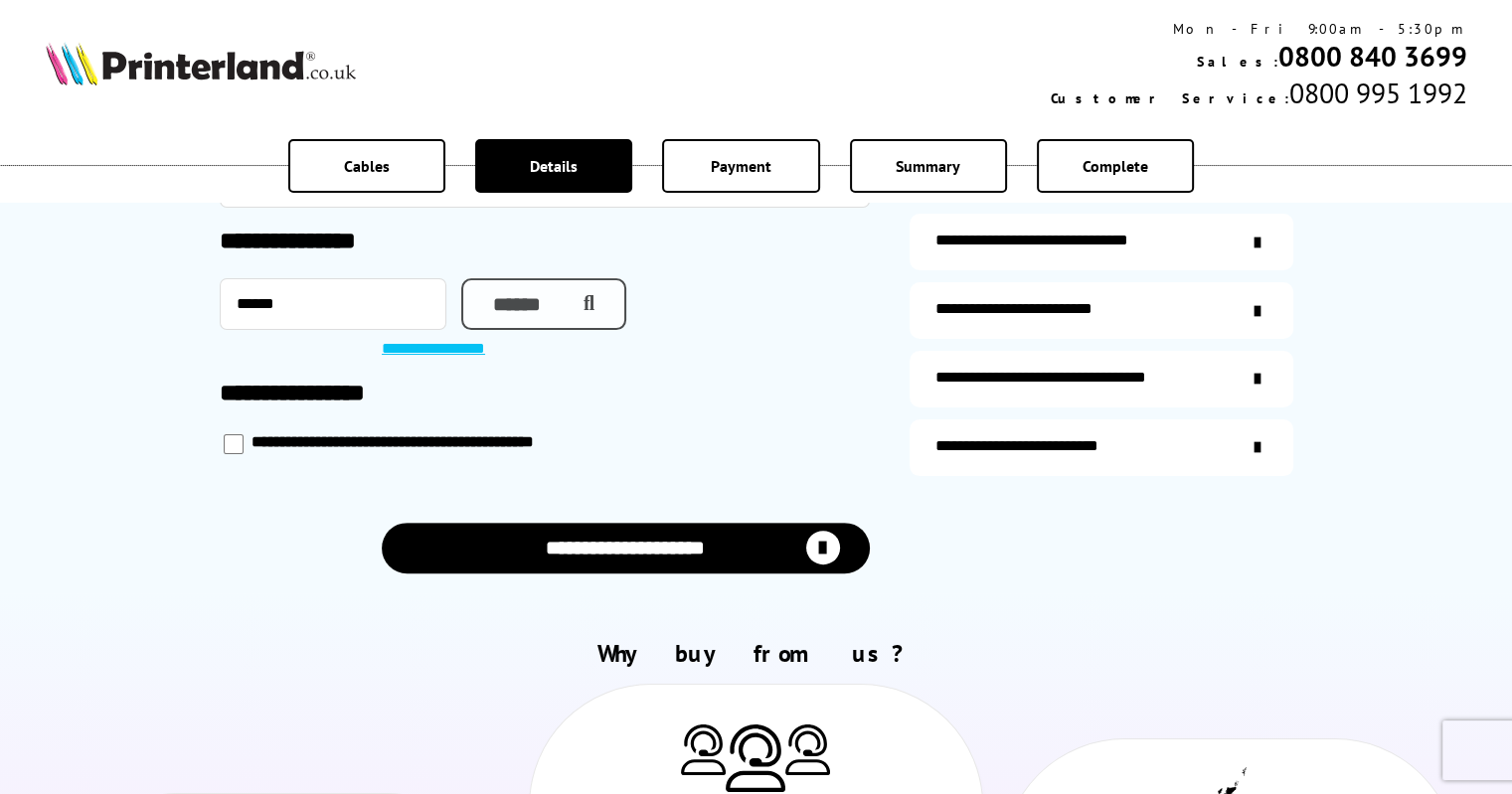 click on "******" at bounding box center [544, 304] 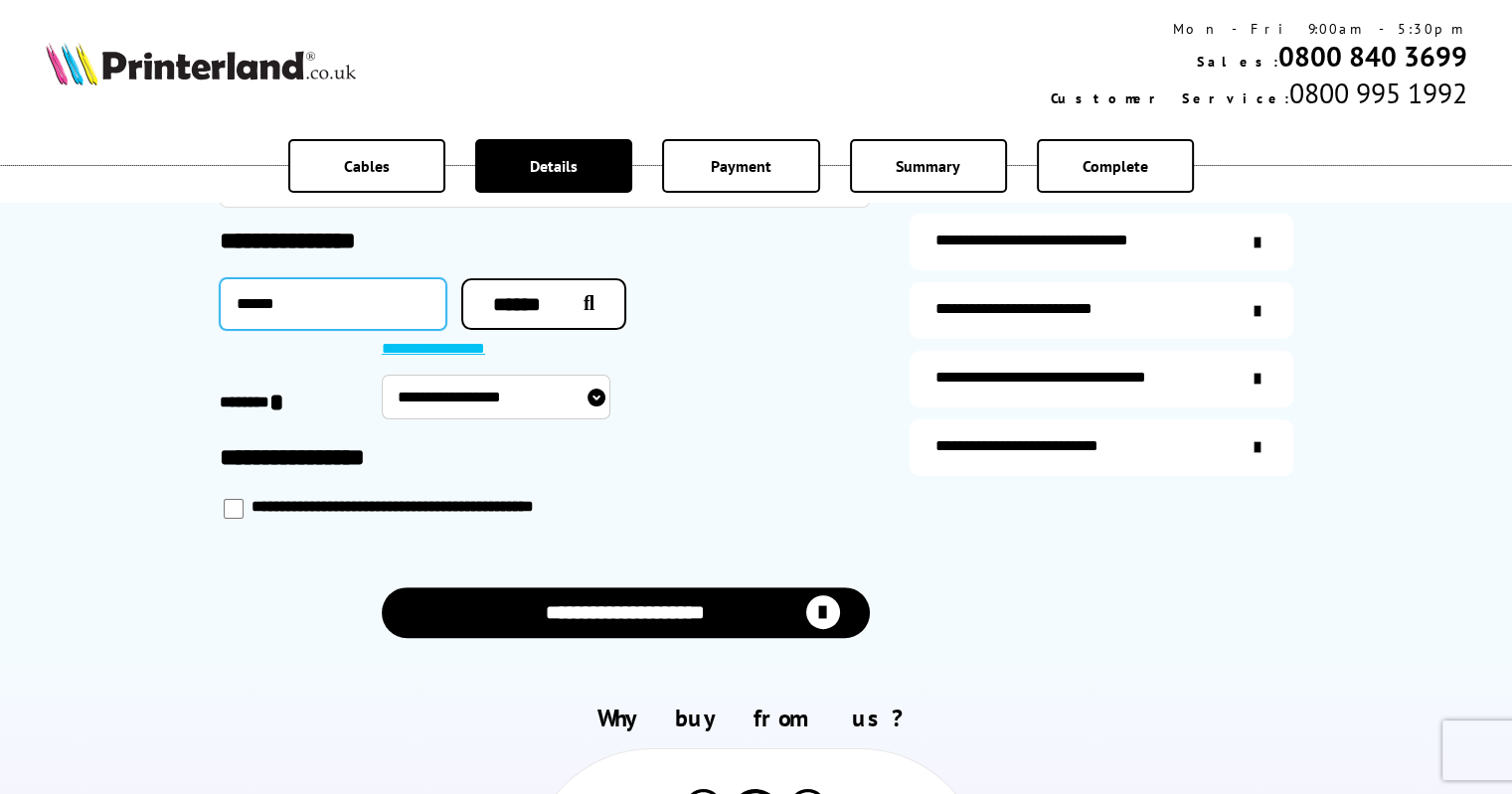 click on "******" at bounding box center (333, 304) 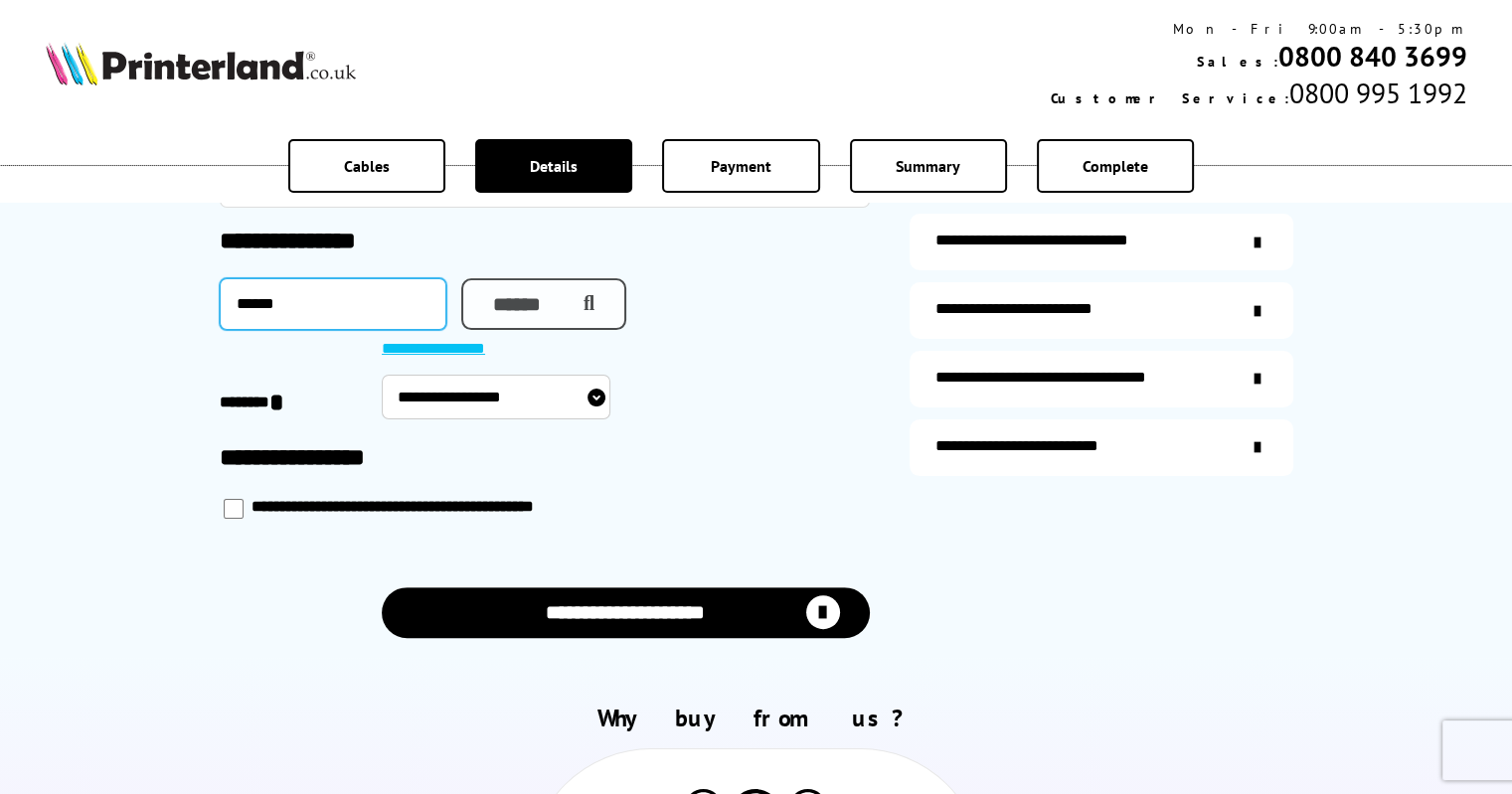 type on "******" 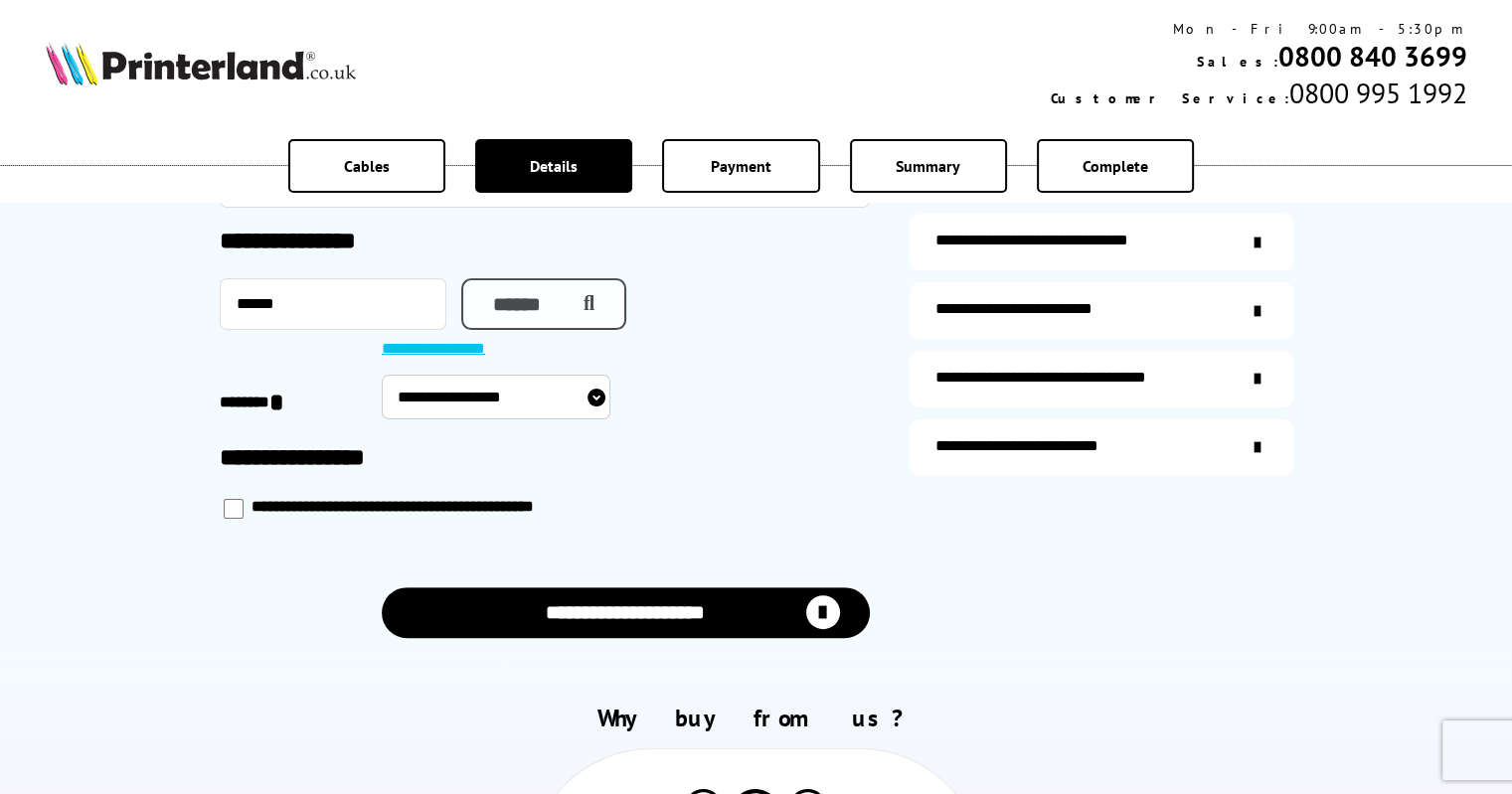 click on "******" at bounding box center [544, 304] 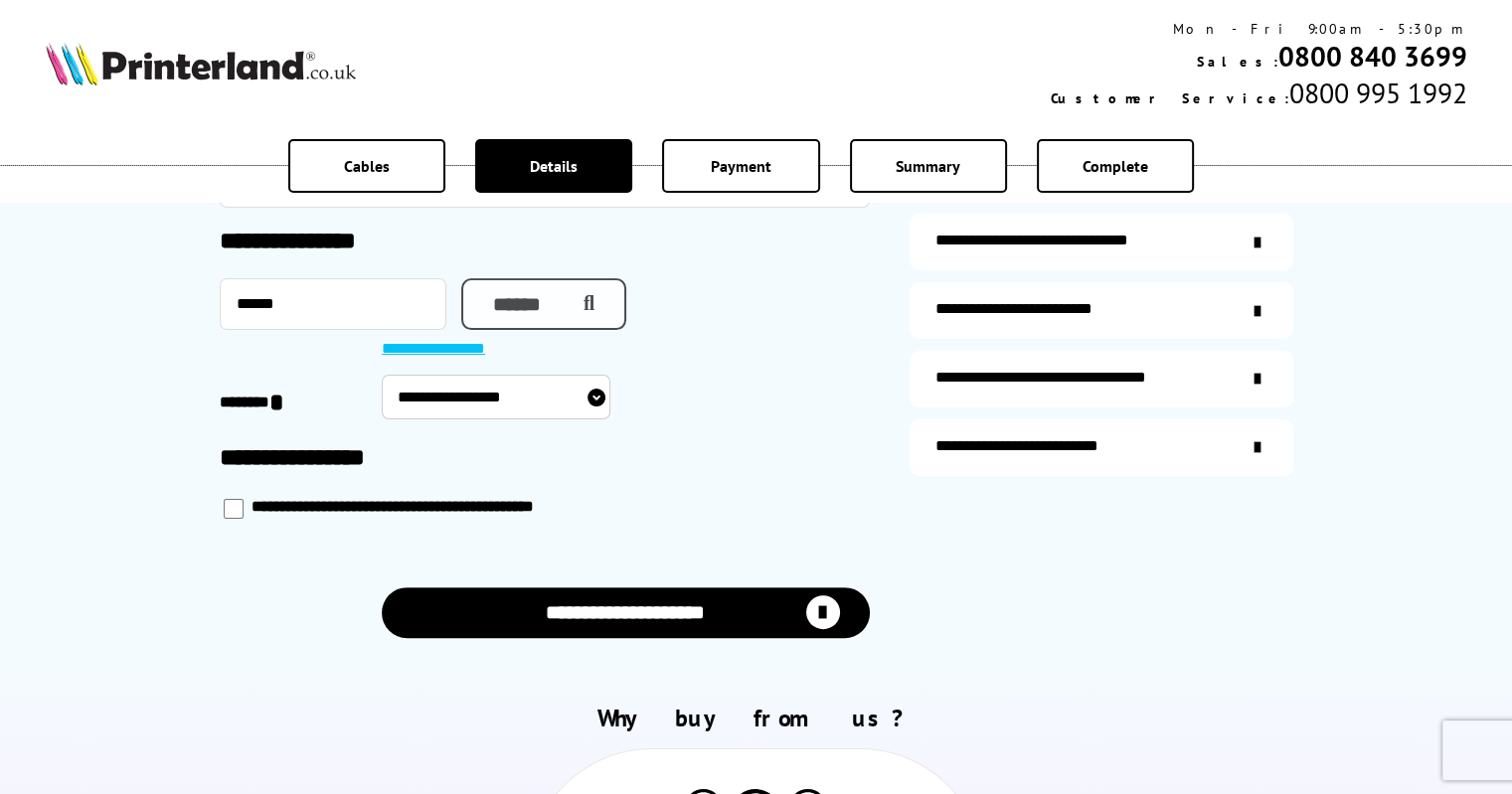 click on "******" at bounding box center [544, 304] 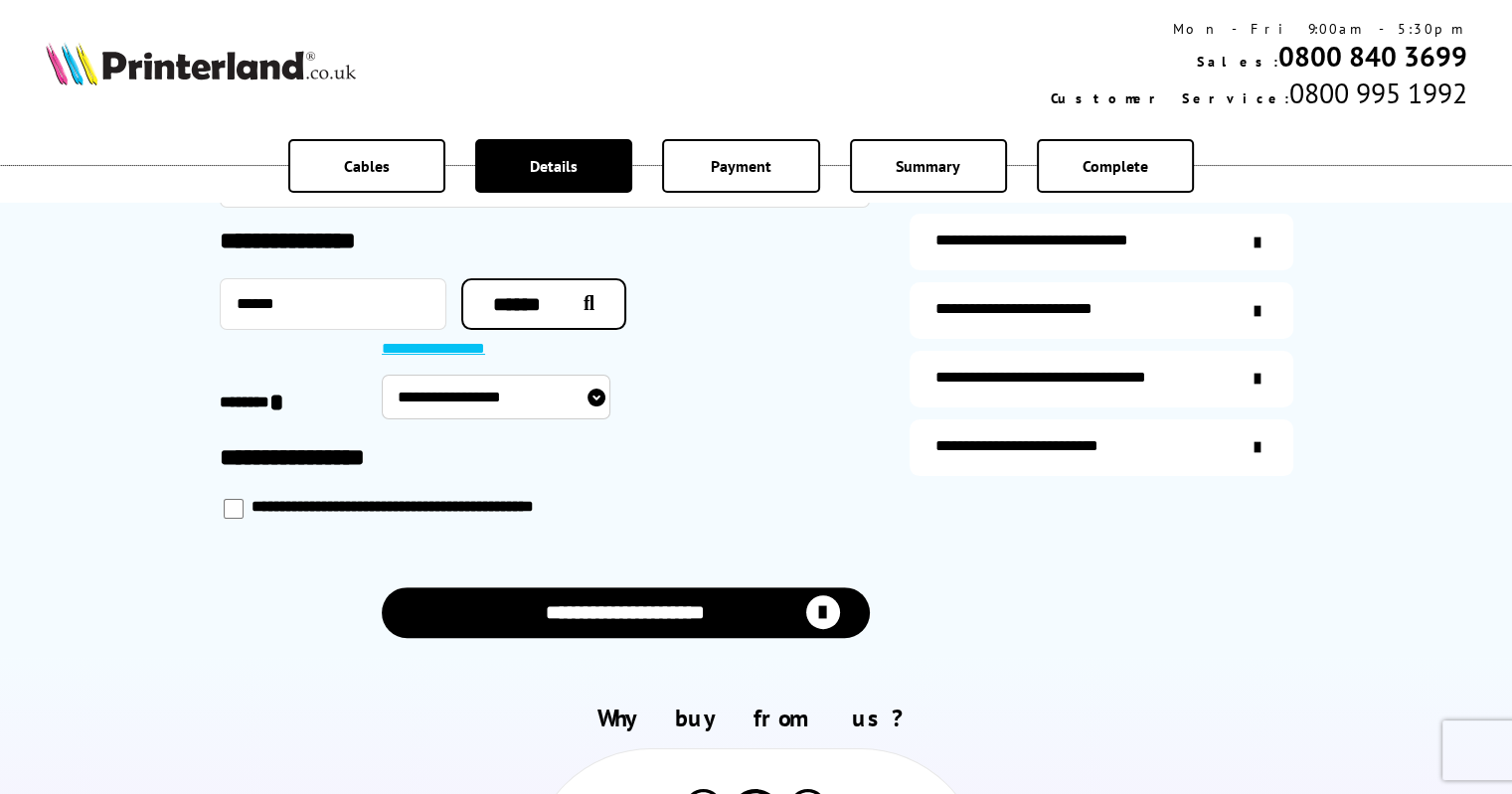 click on "**********" at bounding box center (496, 397) 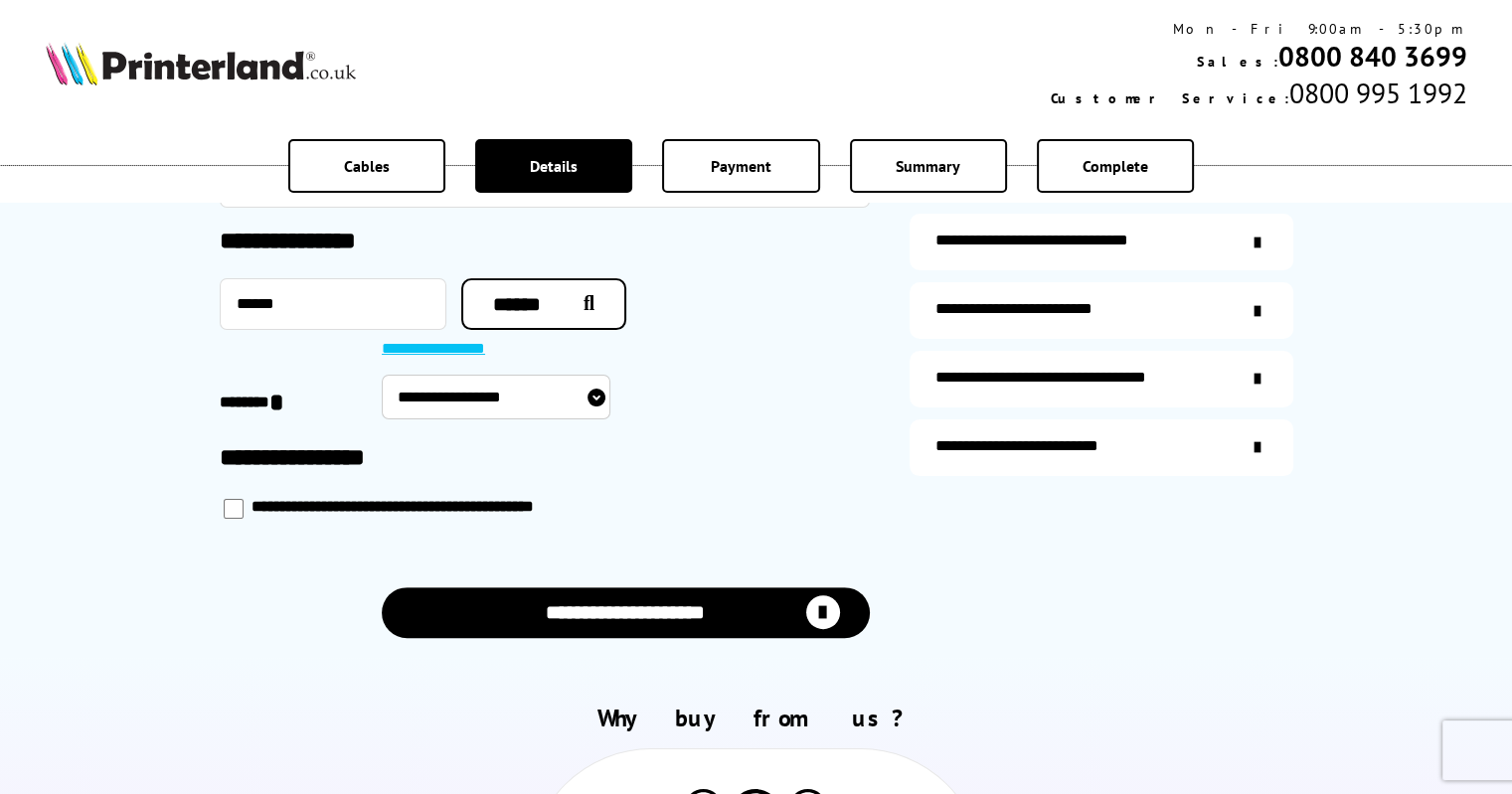 select on "**********" 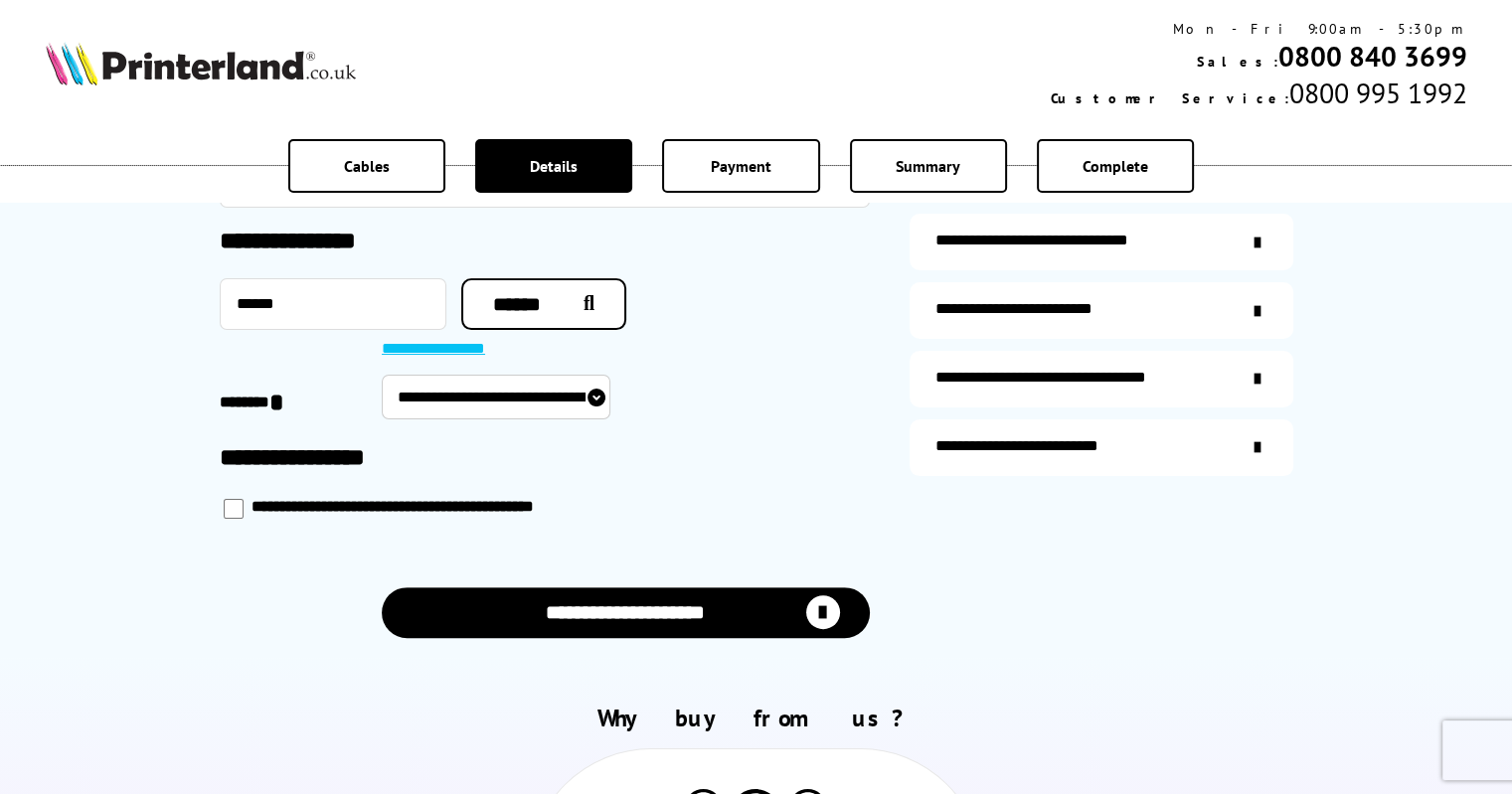 click on "**********" at bounding box center [496, 397] 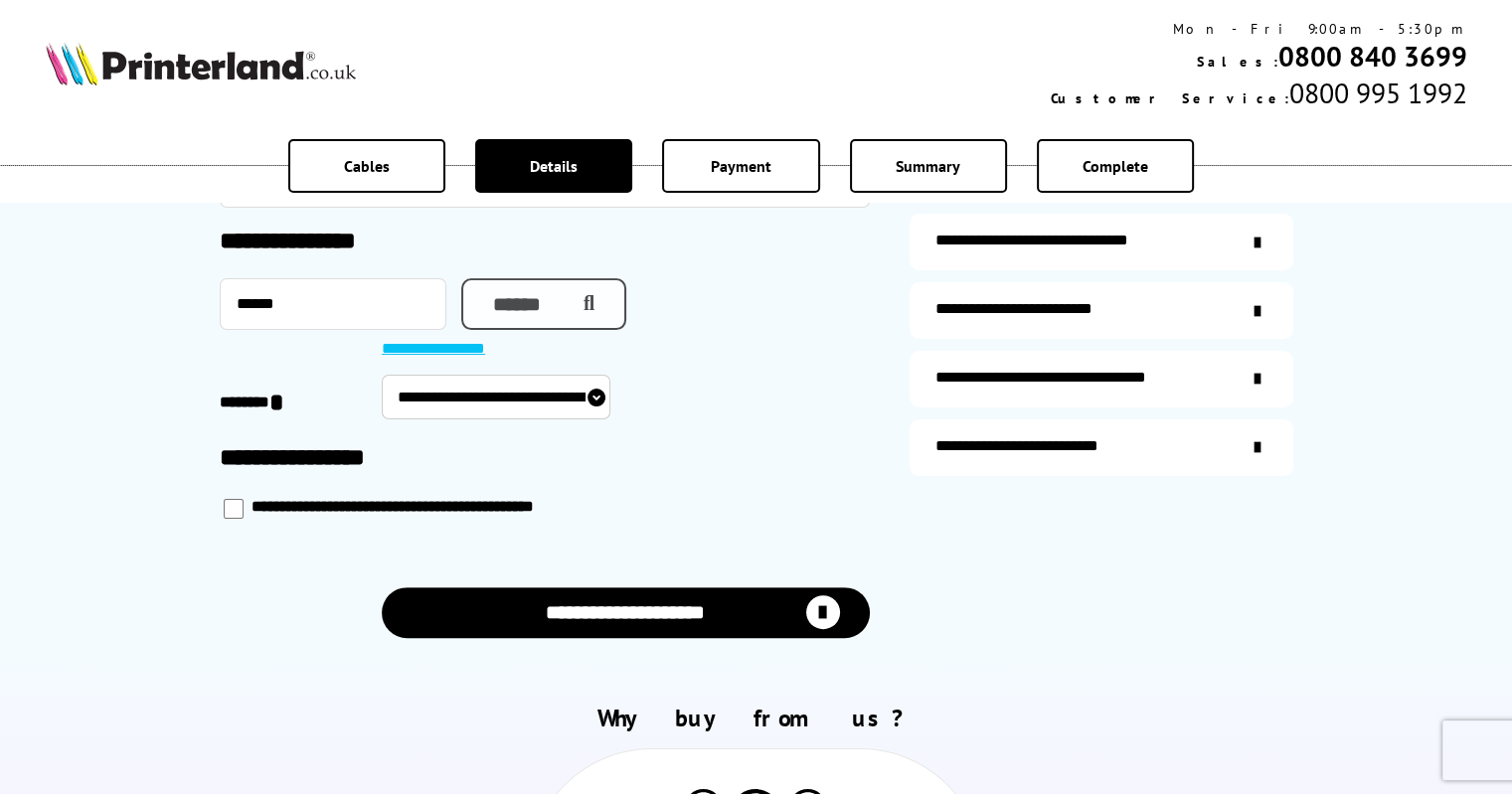 type on "*******" 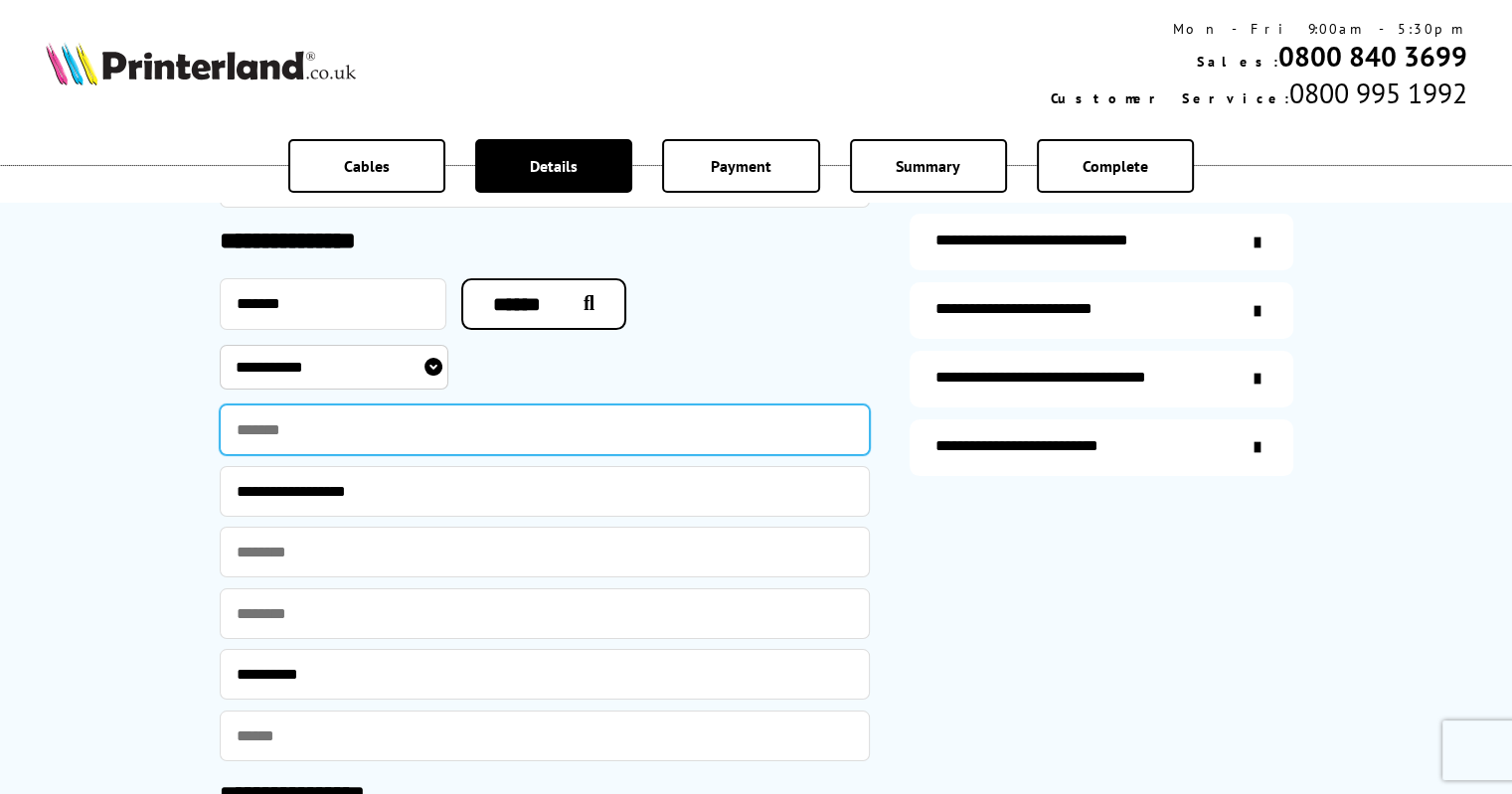 click at bounding box center [545, 429] 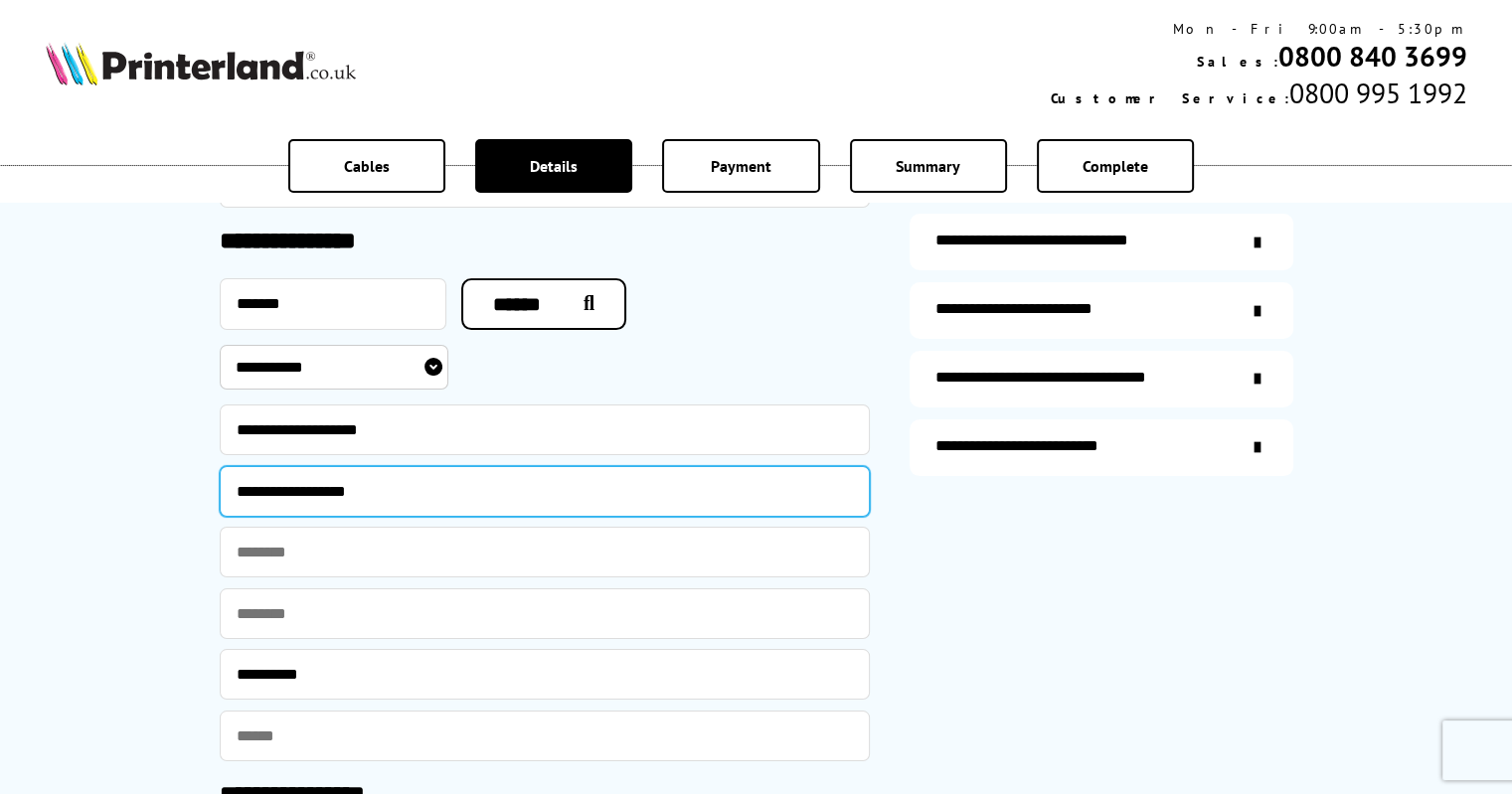 type on "**********" 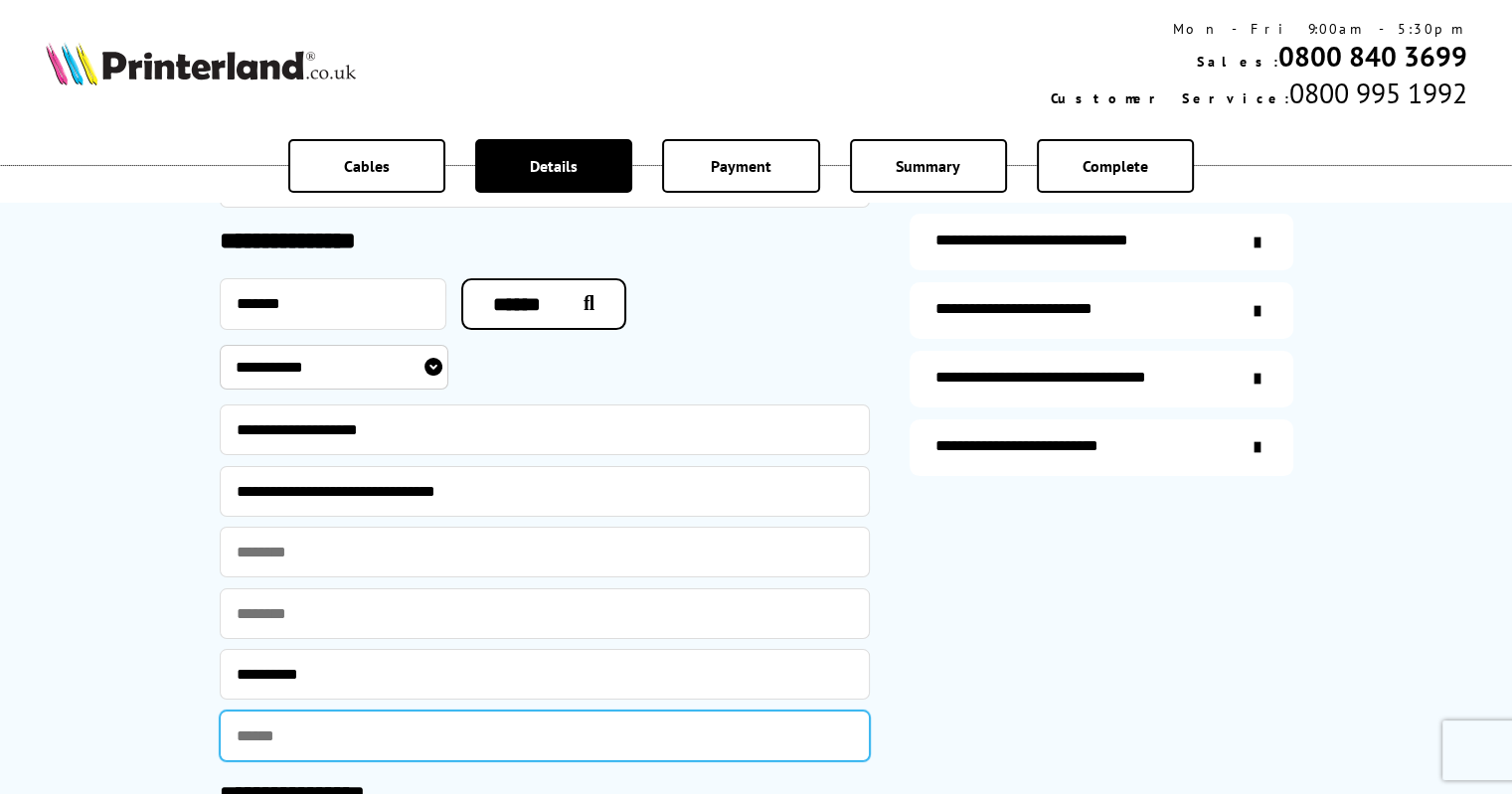 type on "*********" 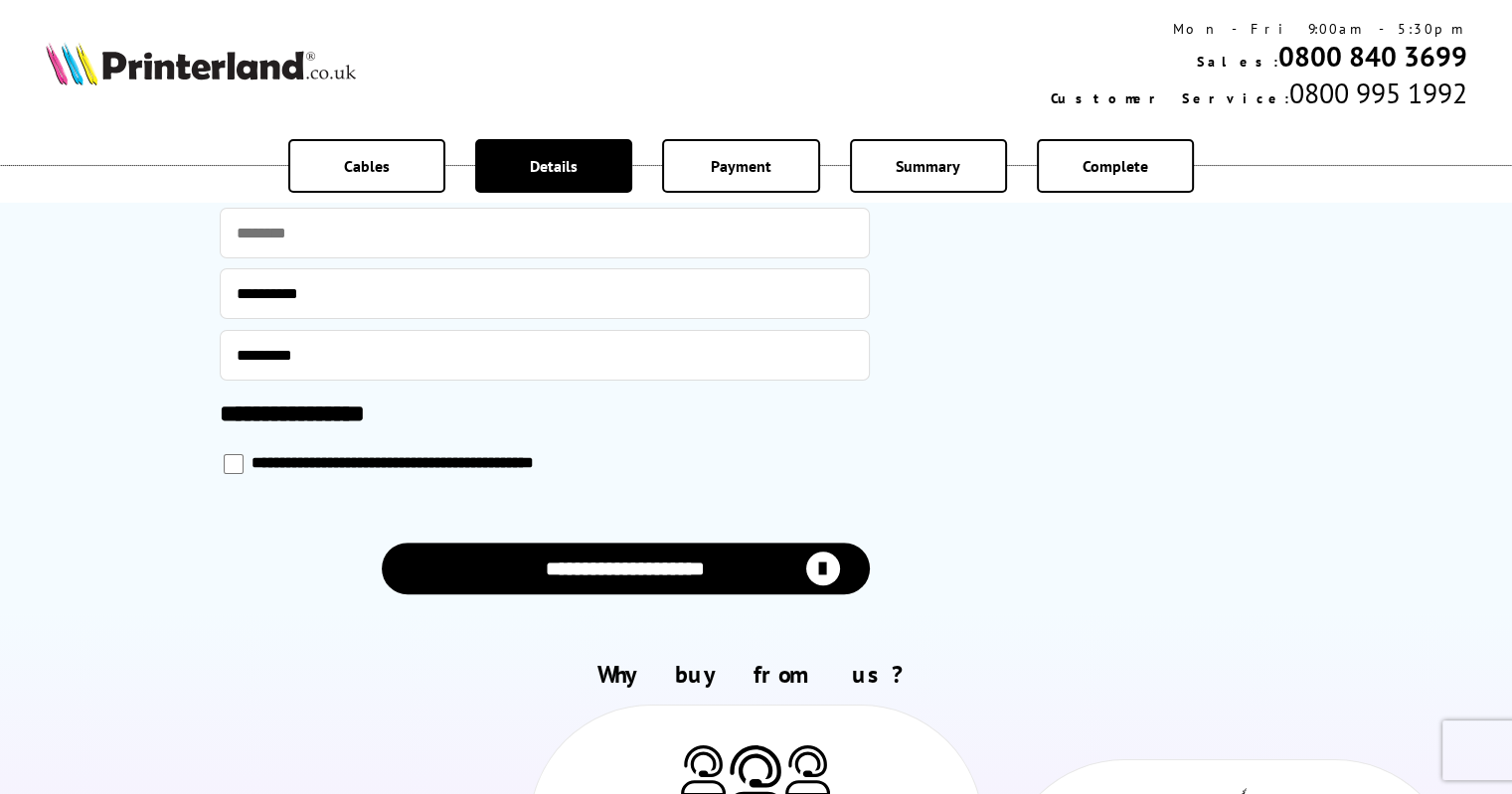 scroll, scrollTop: 927, scrollLeft: 0, axis: vertical 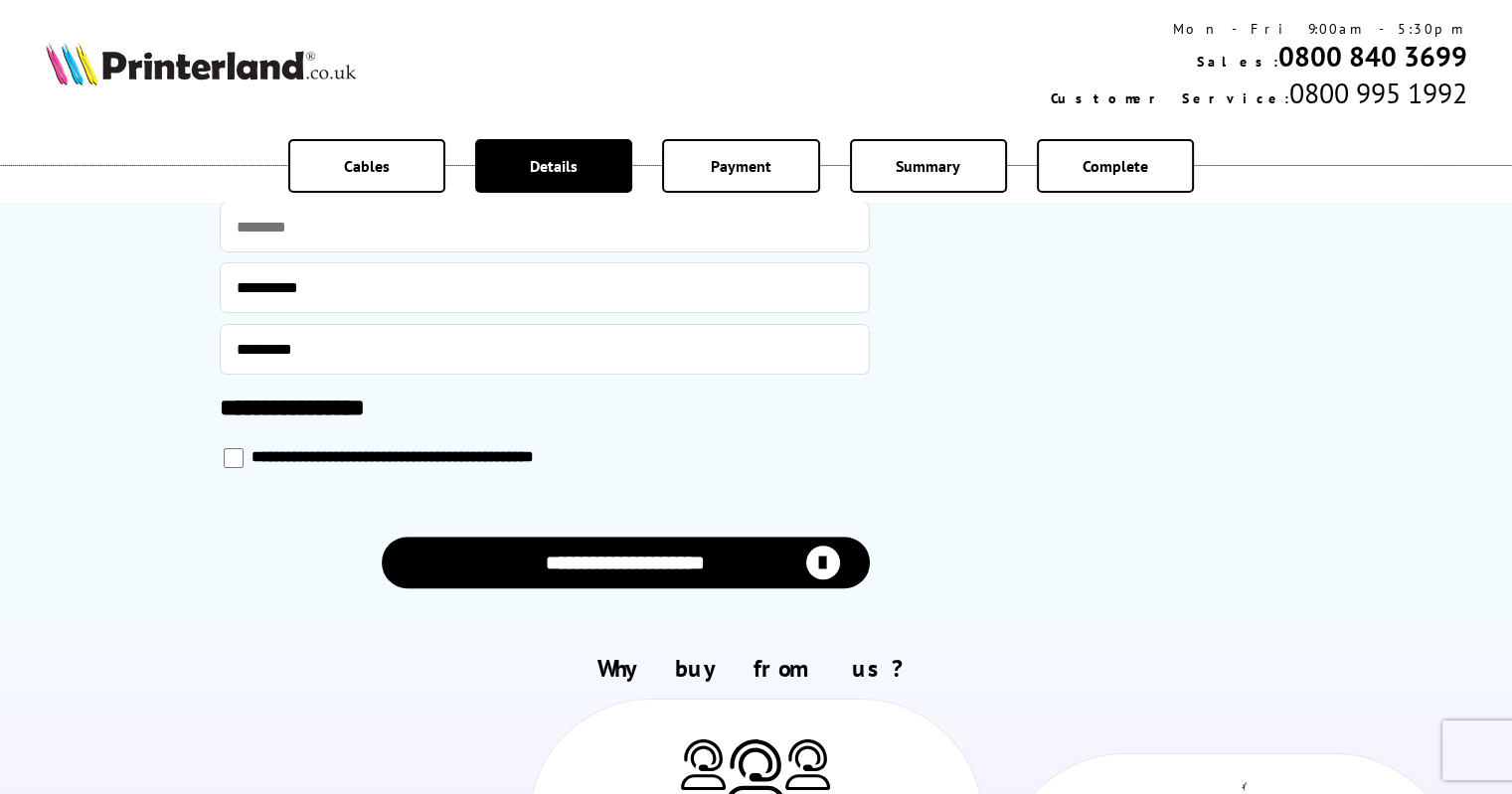 click on "**********" at bounding box center [625, 561] 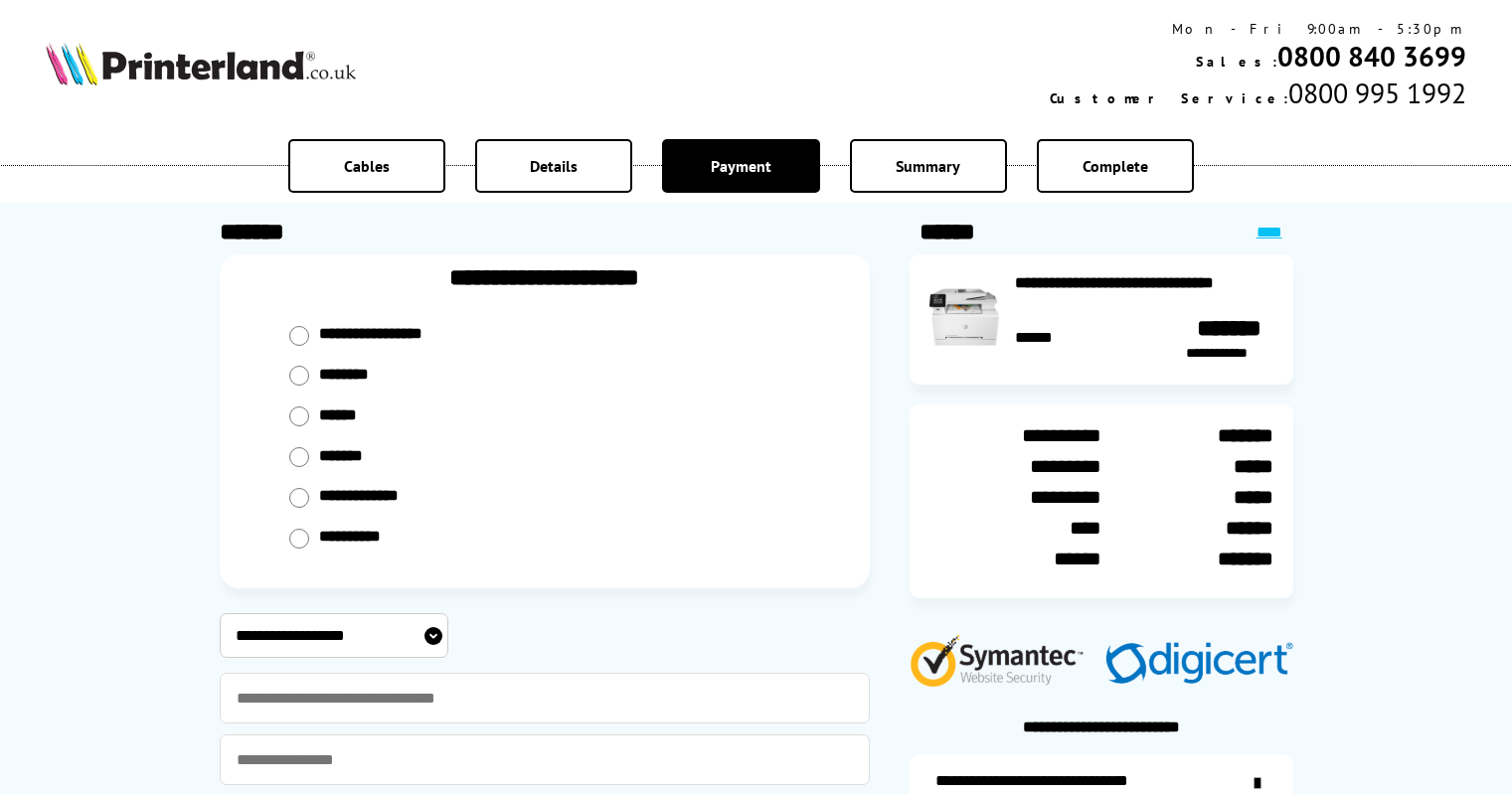 scroll, scrollTop: 0, scrollLeft: 0, axis: both 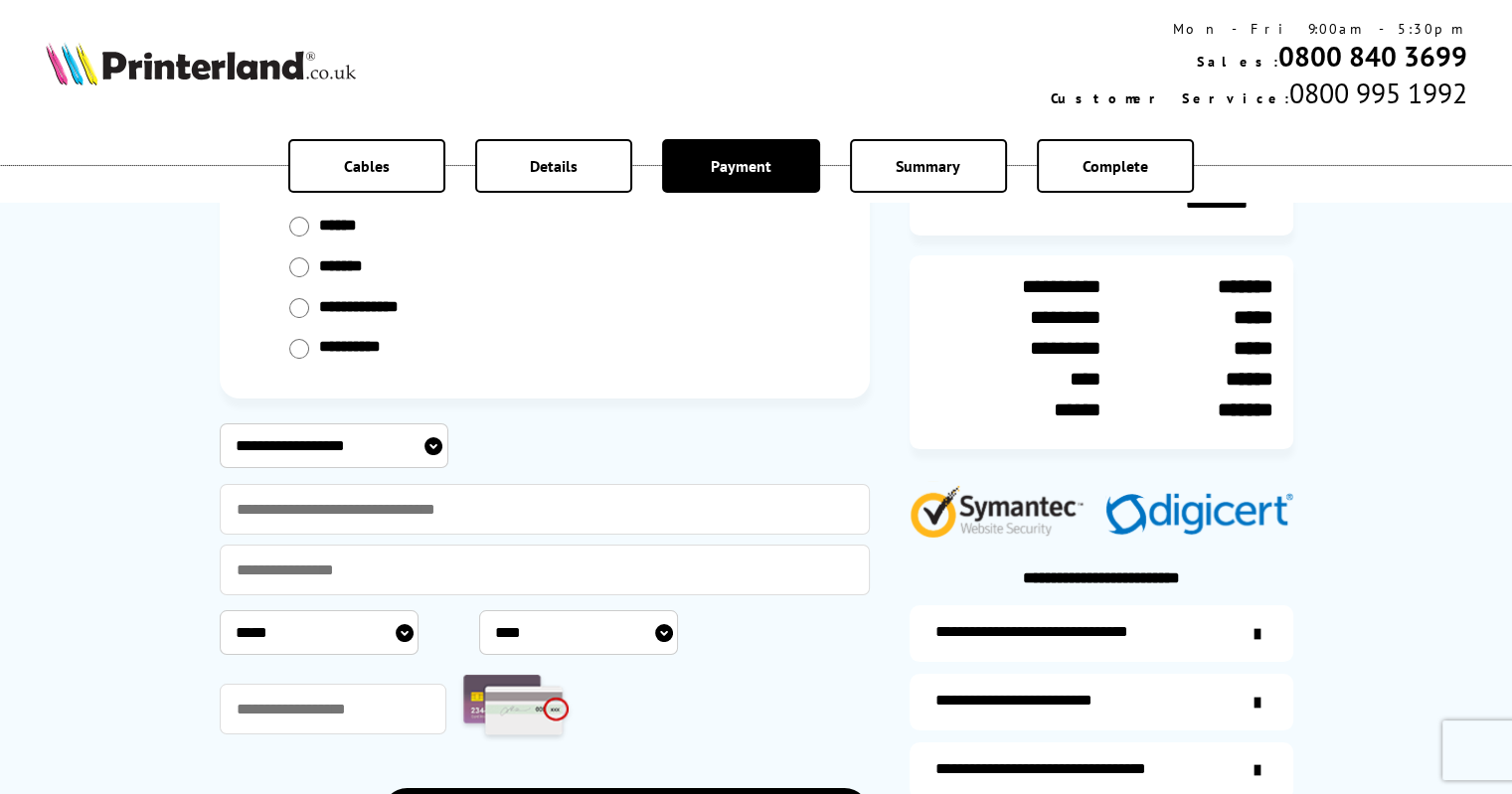 click on "**********" at bounding box center [334, 445] 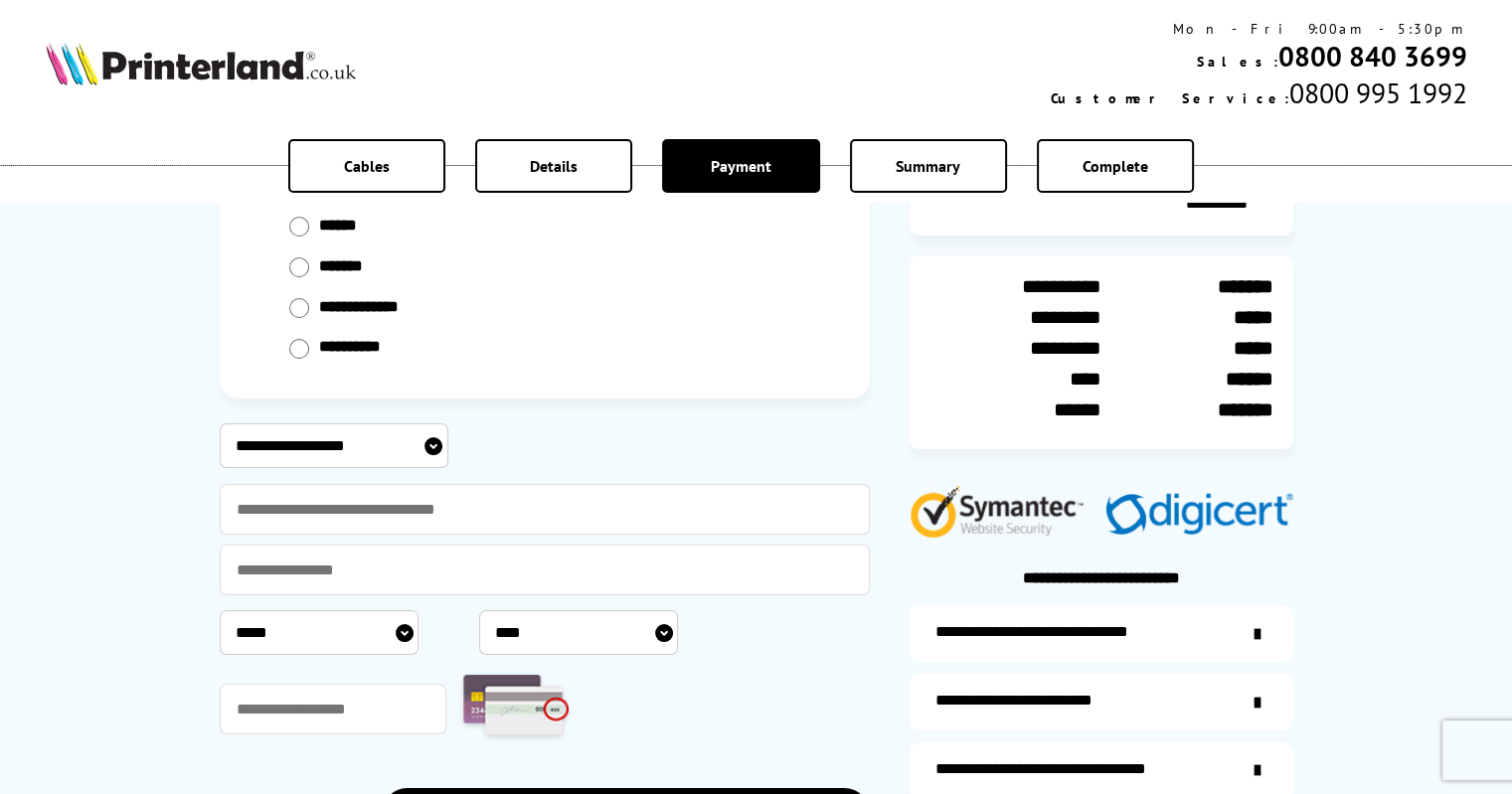 select on "**********" 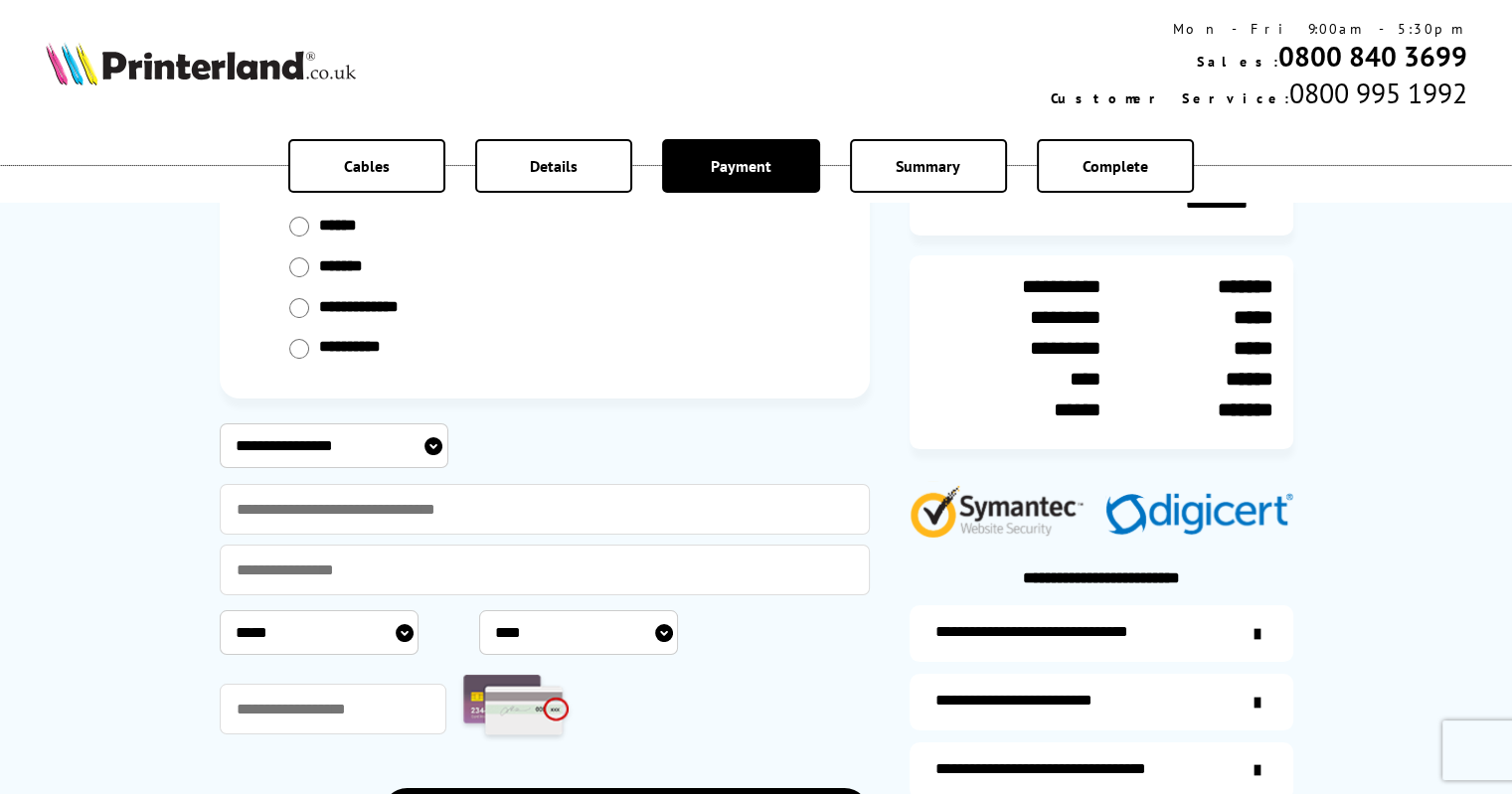 click on "**********" at bounding box center [334, 445] 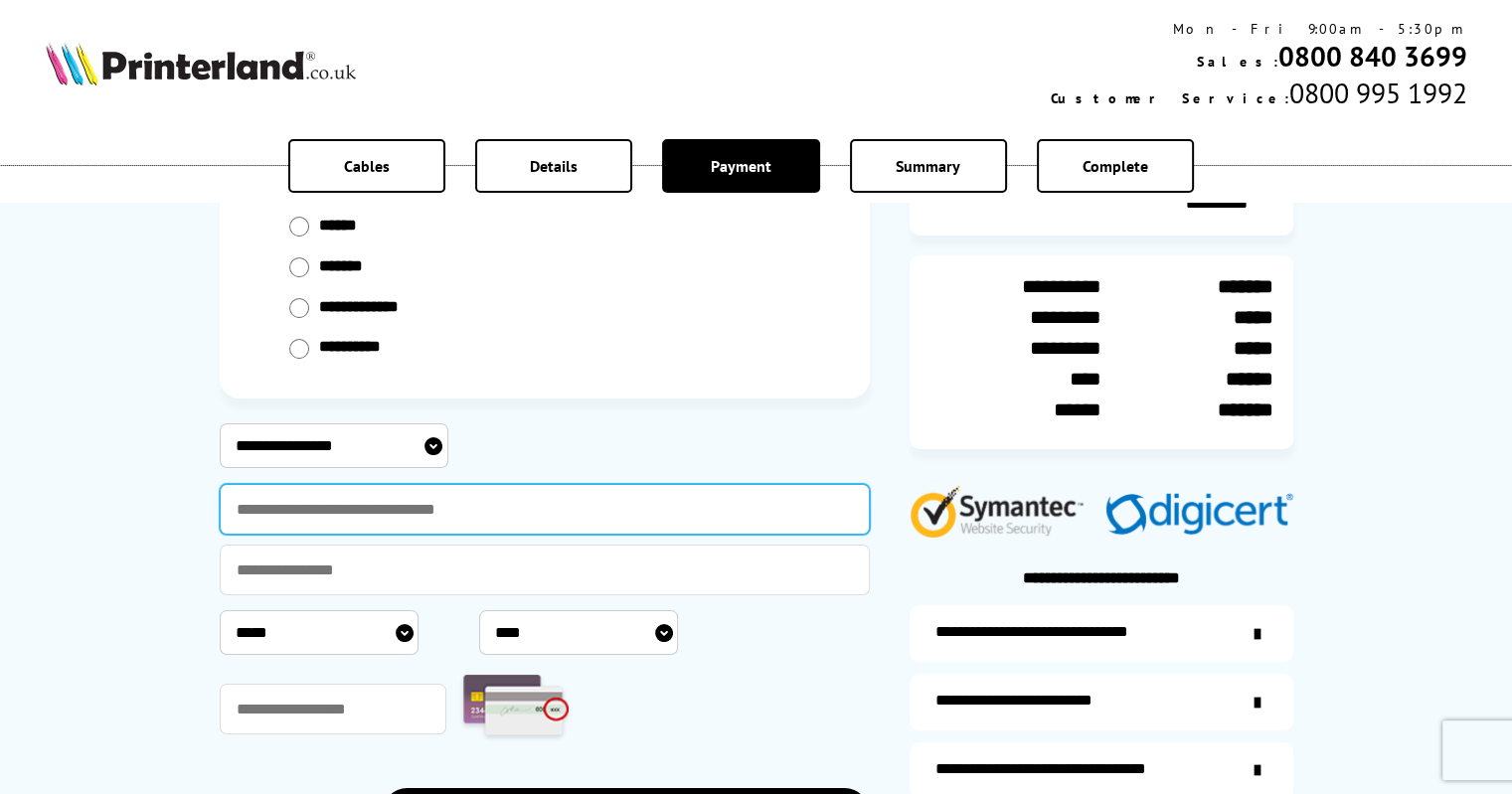 click at bounding box center (545, 509) 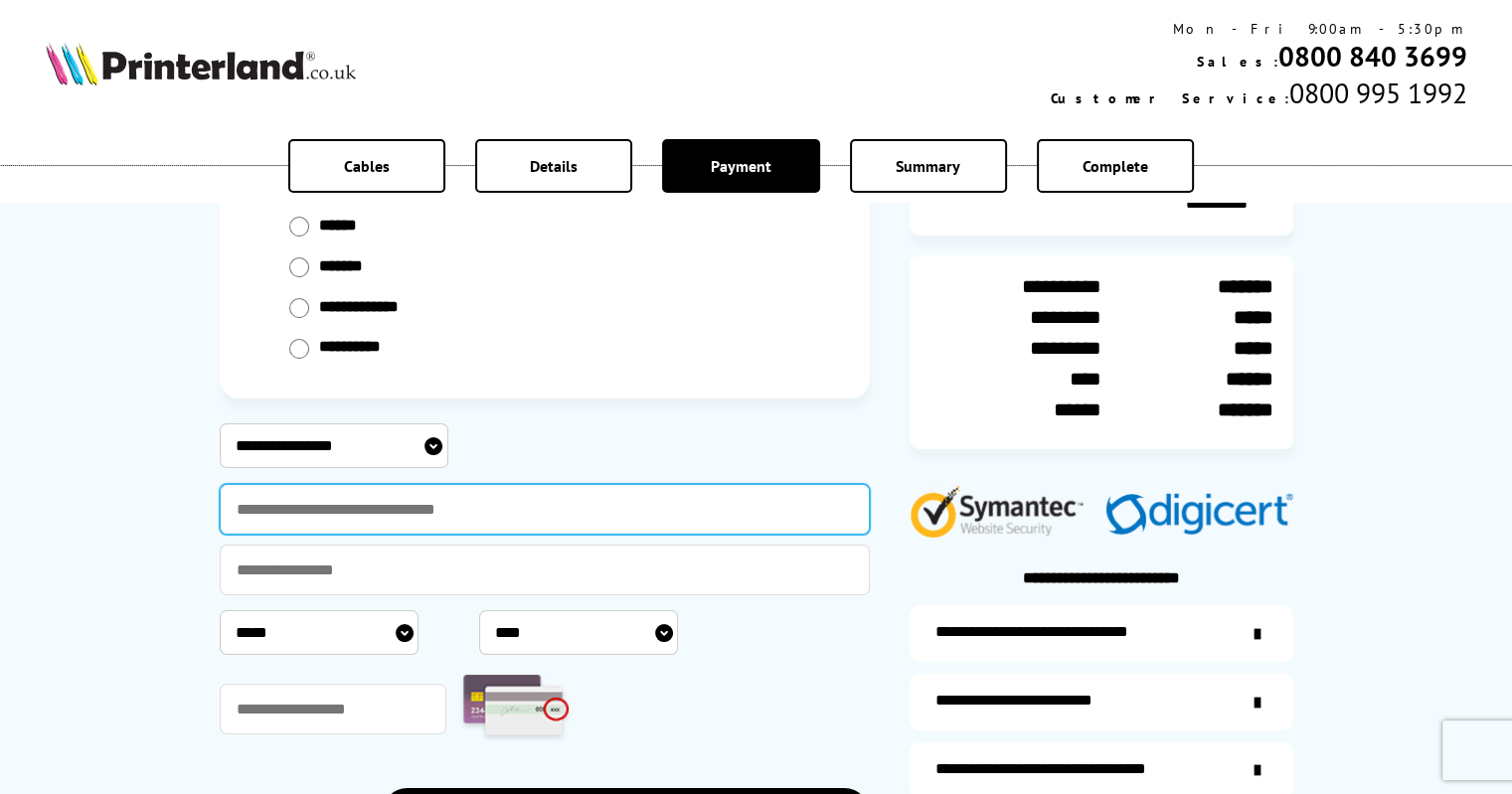type on "**********" 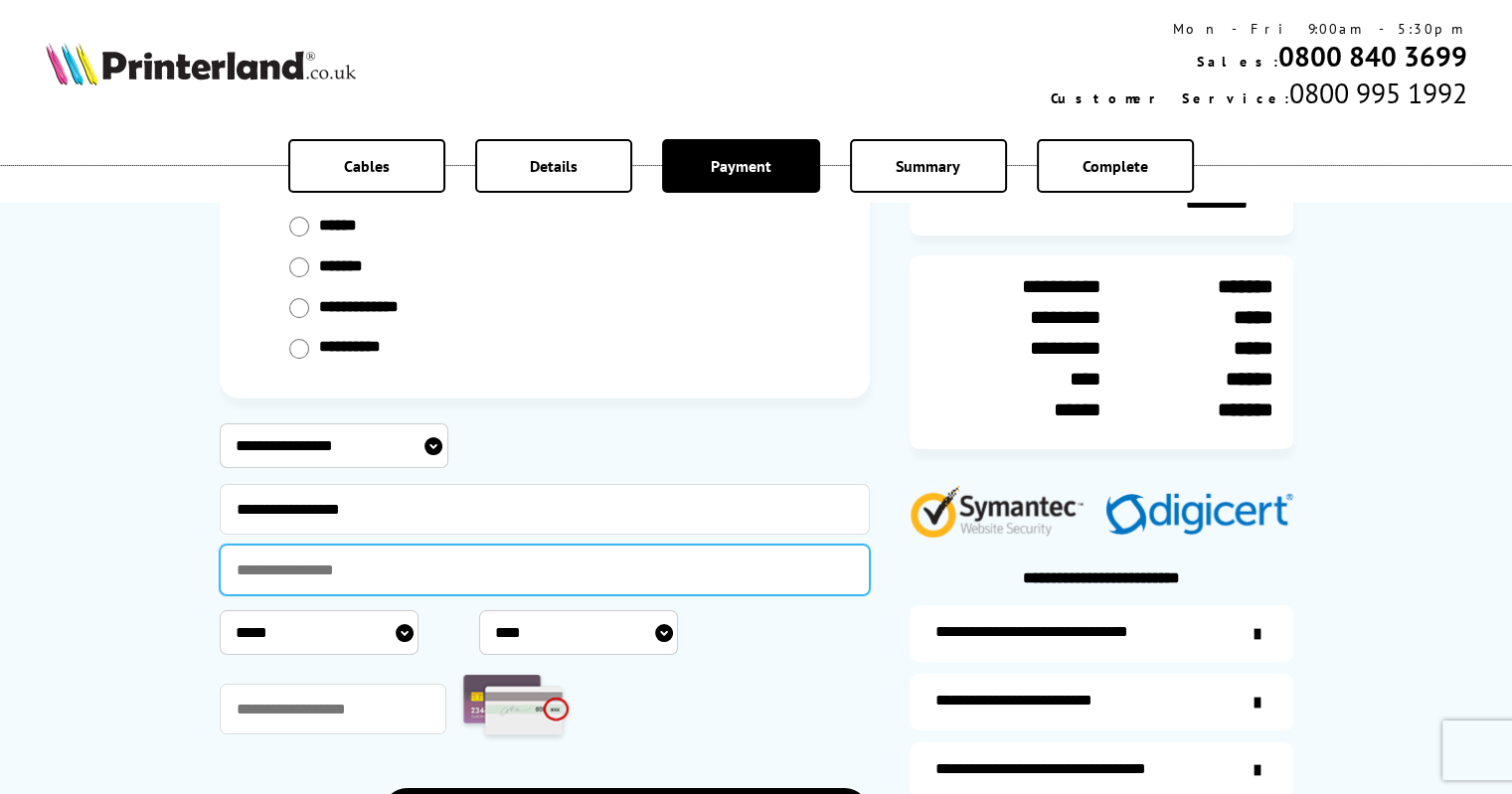 type on "**********" 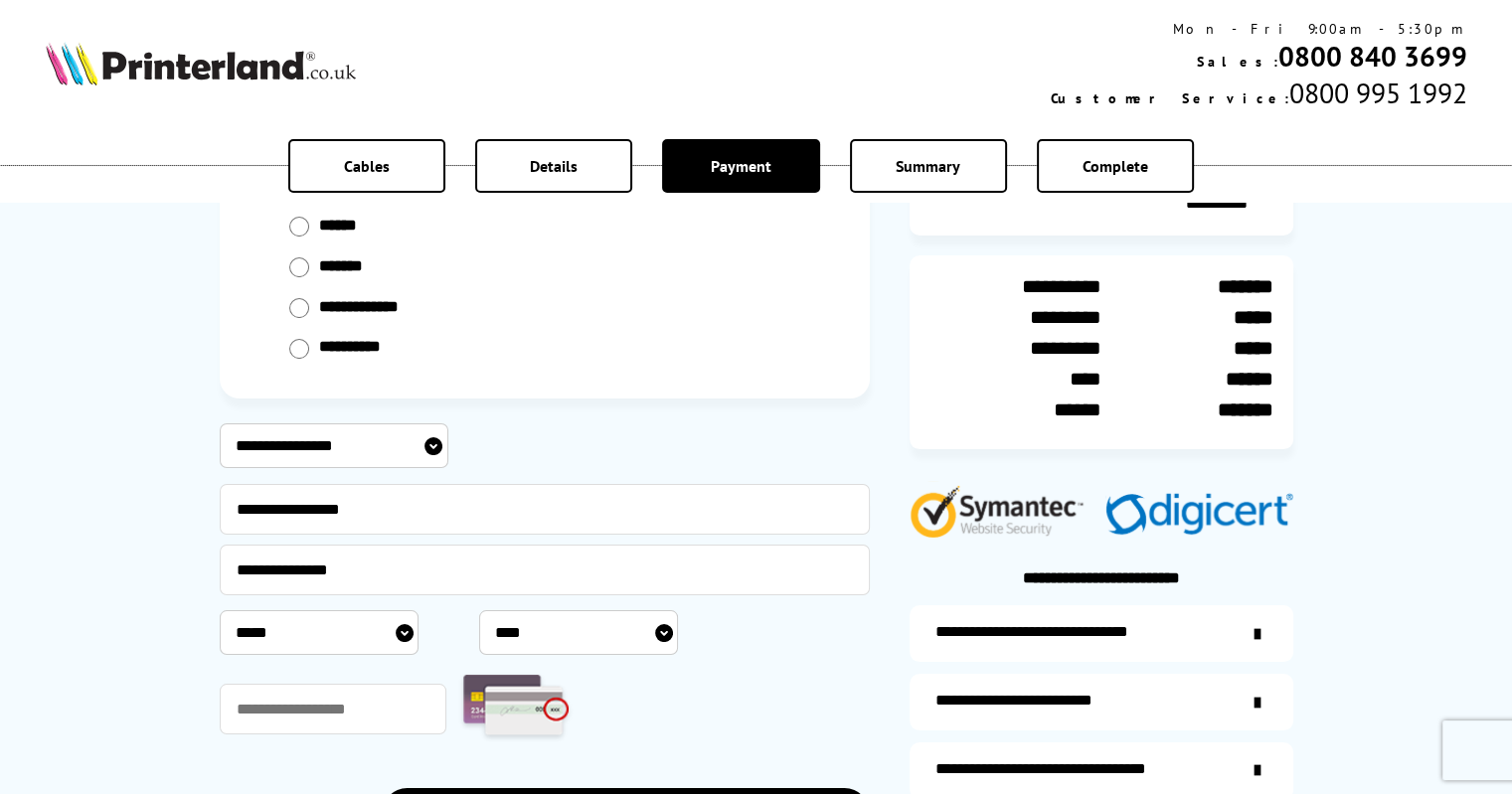 select on "*" 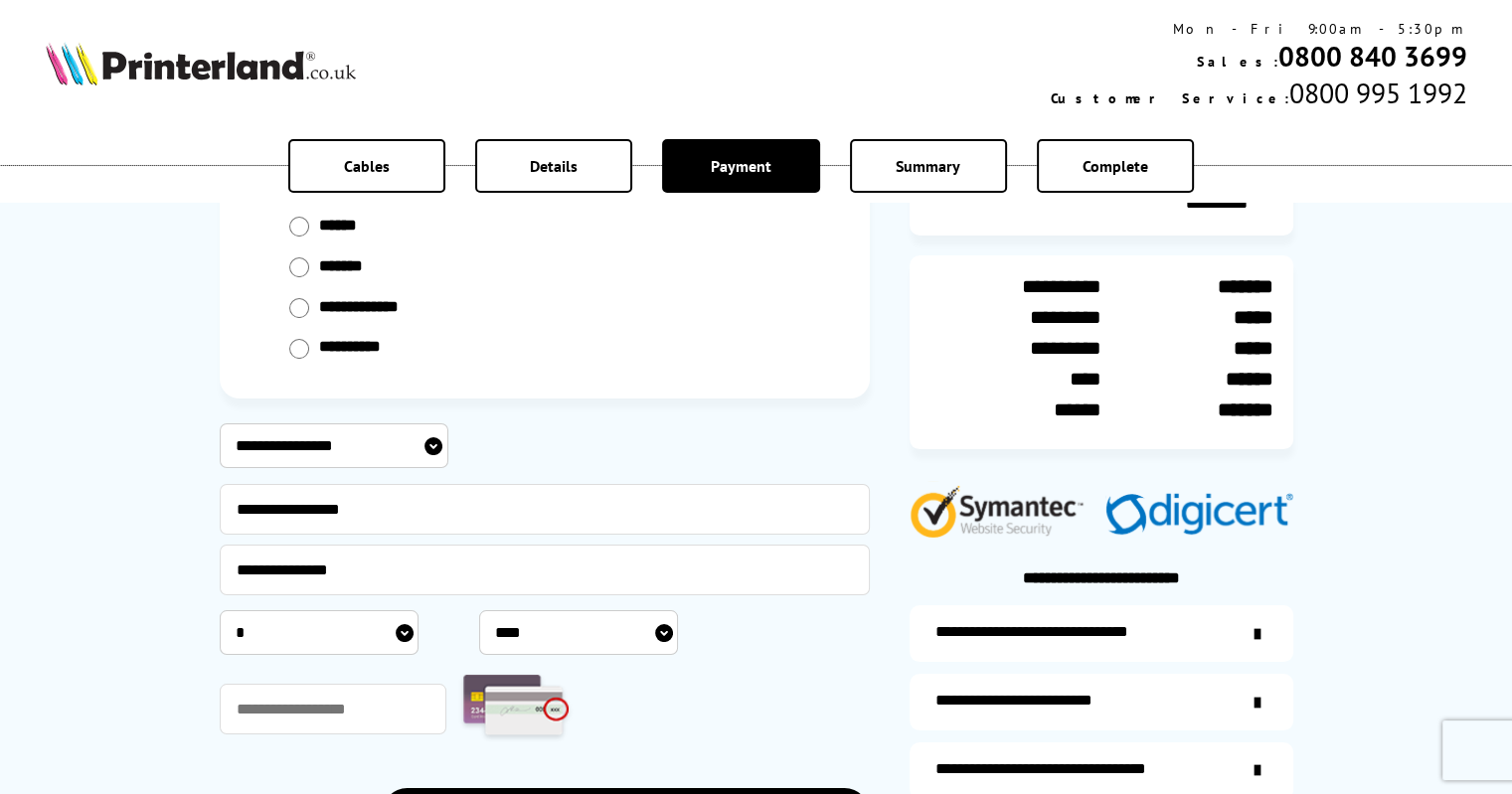 select on "****" 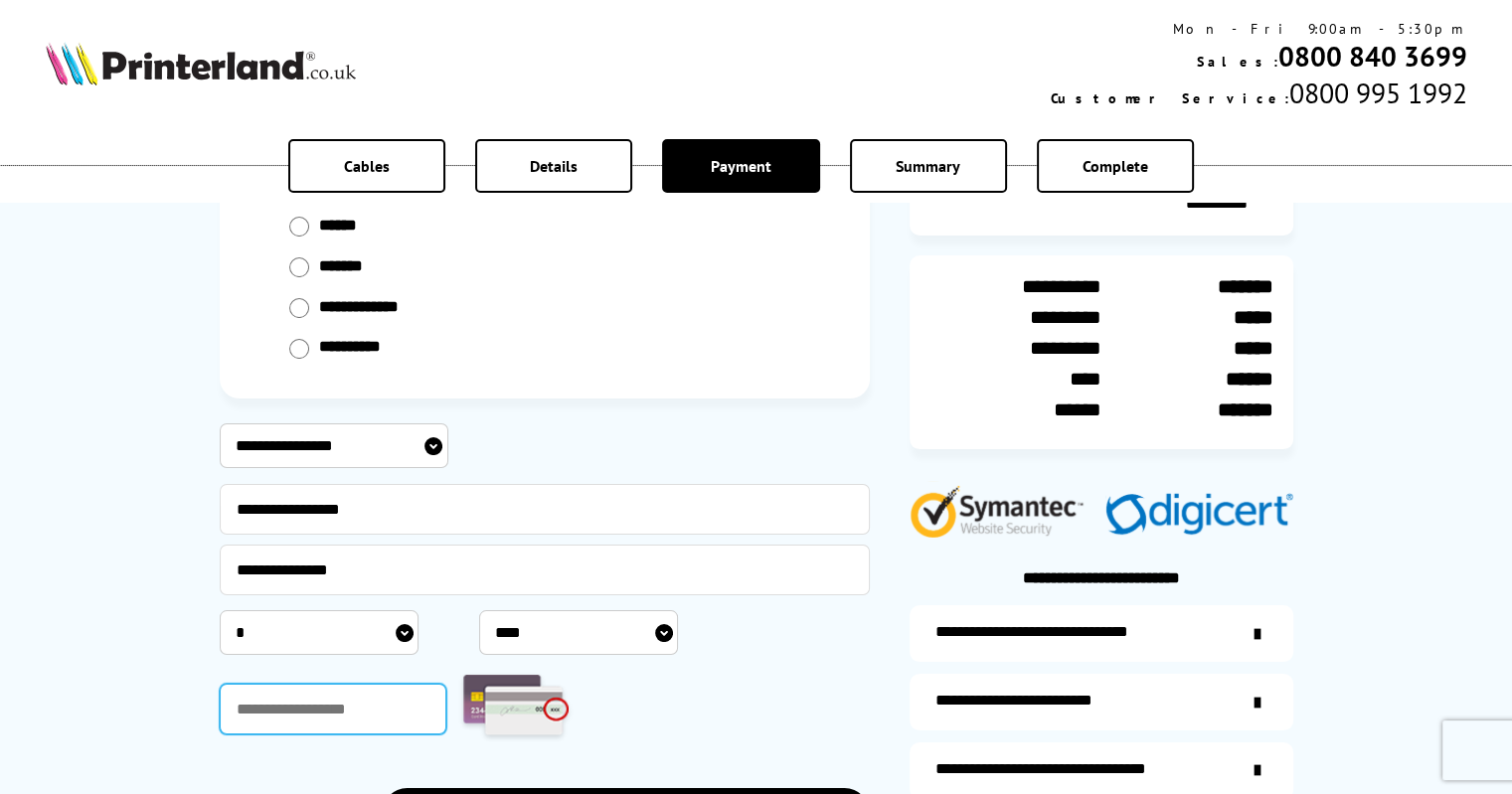 type on "****" 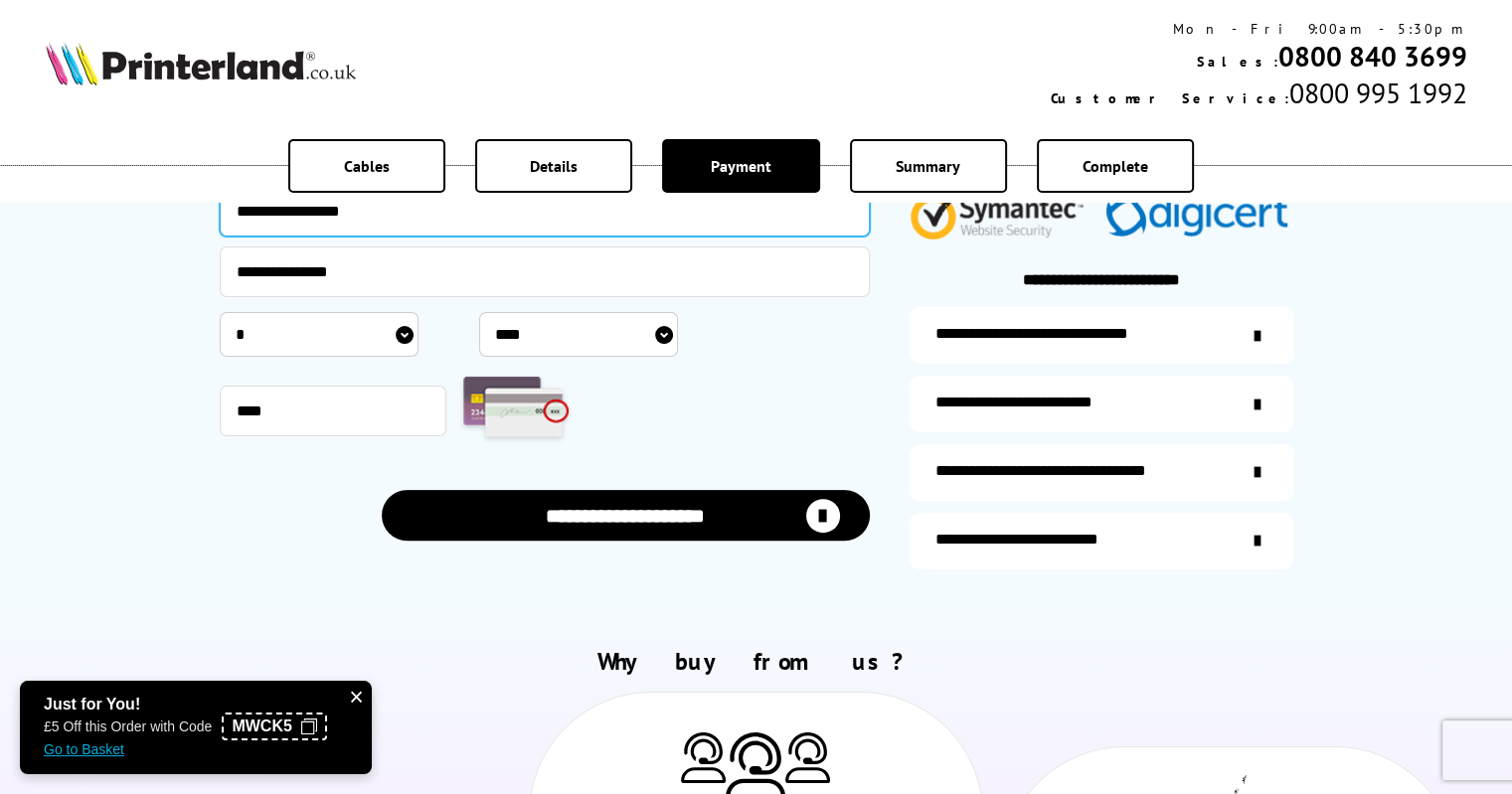 scroll, scrollTop: 503, scrollLeft: 0, axis: vertical 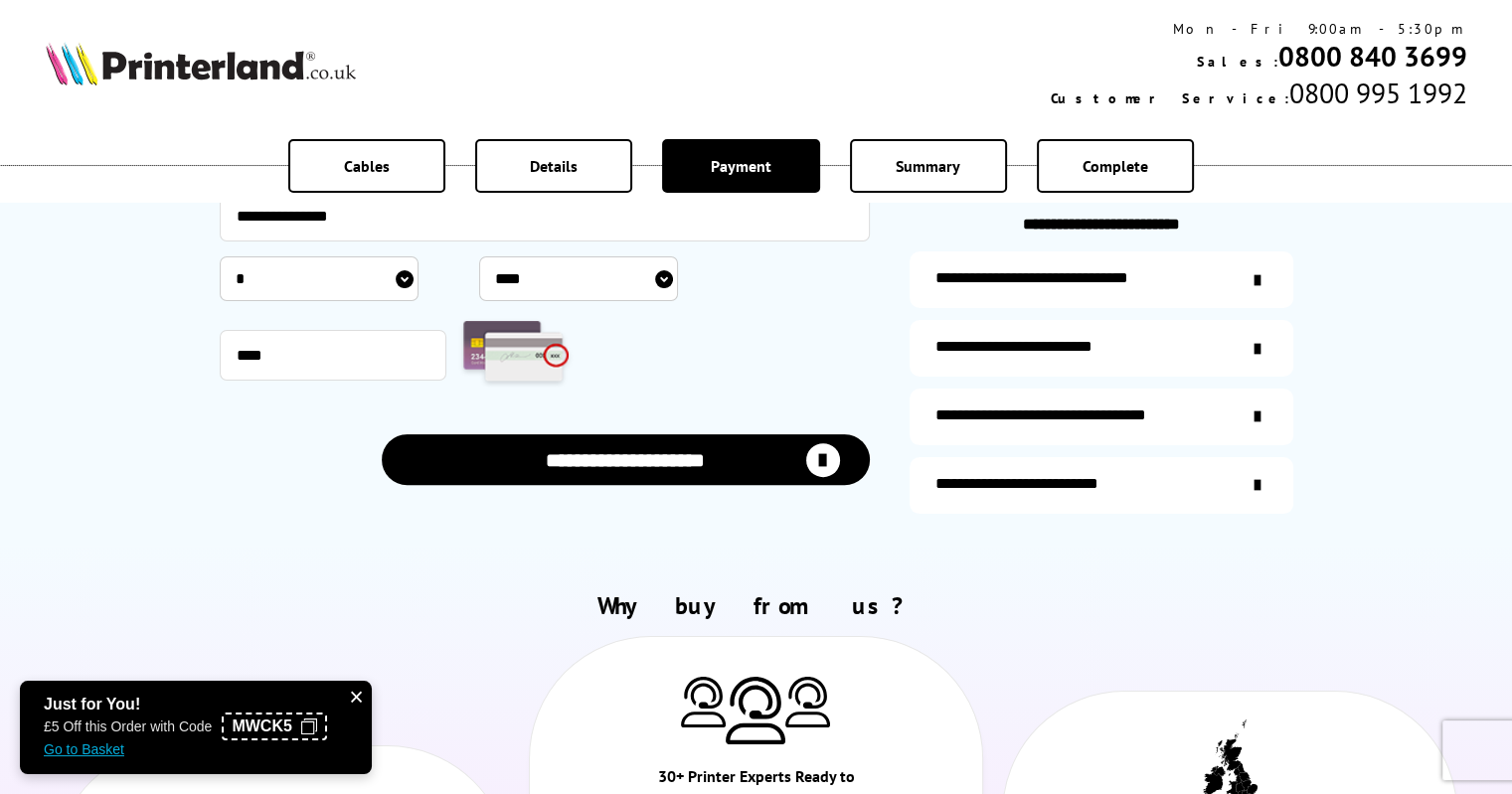 click on "**********" at bounding box center (625, 459) 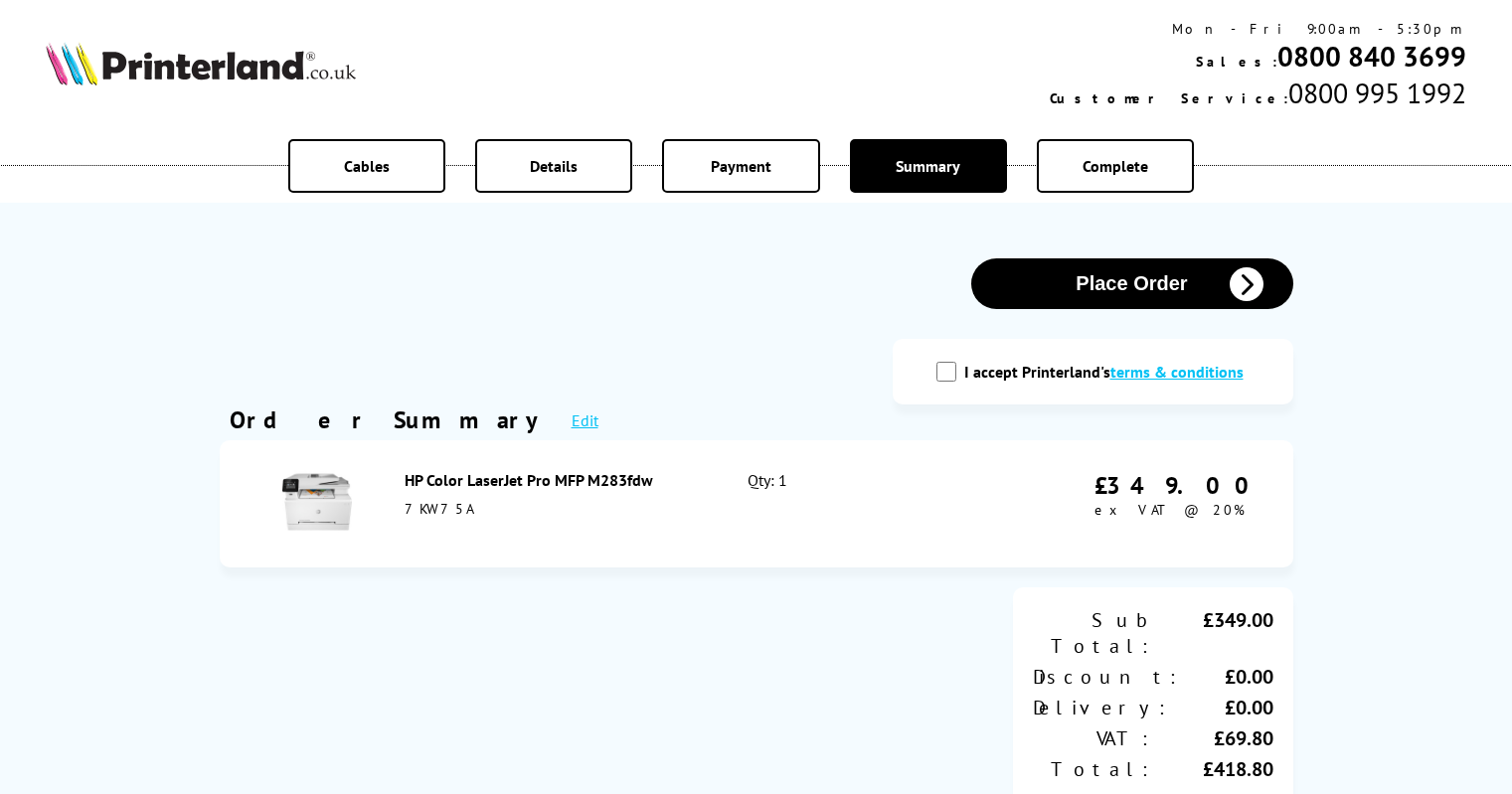 scroll, scrollTop: 0, scrollLeft: 0, axis: both 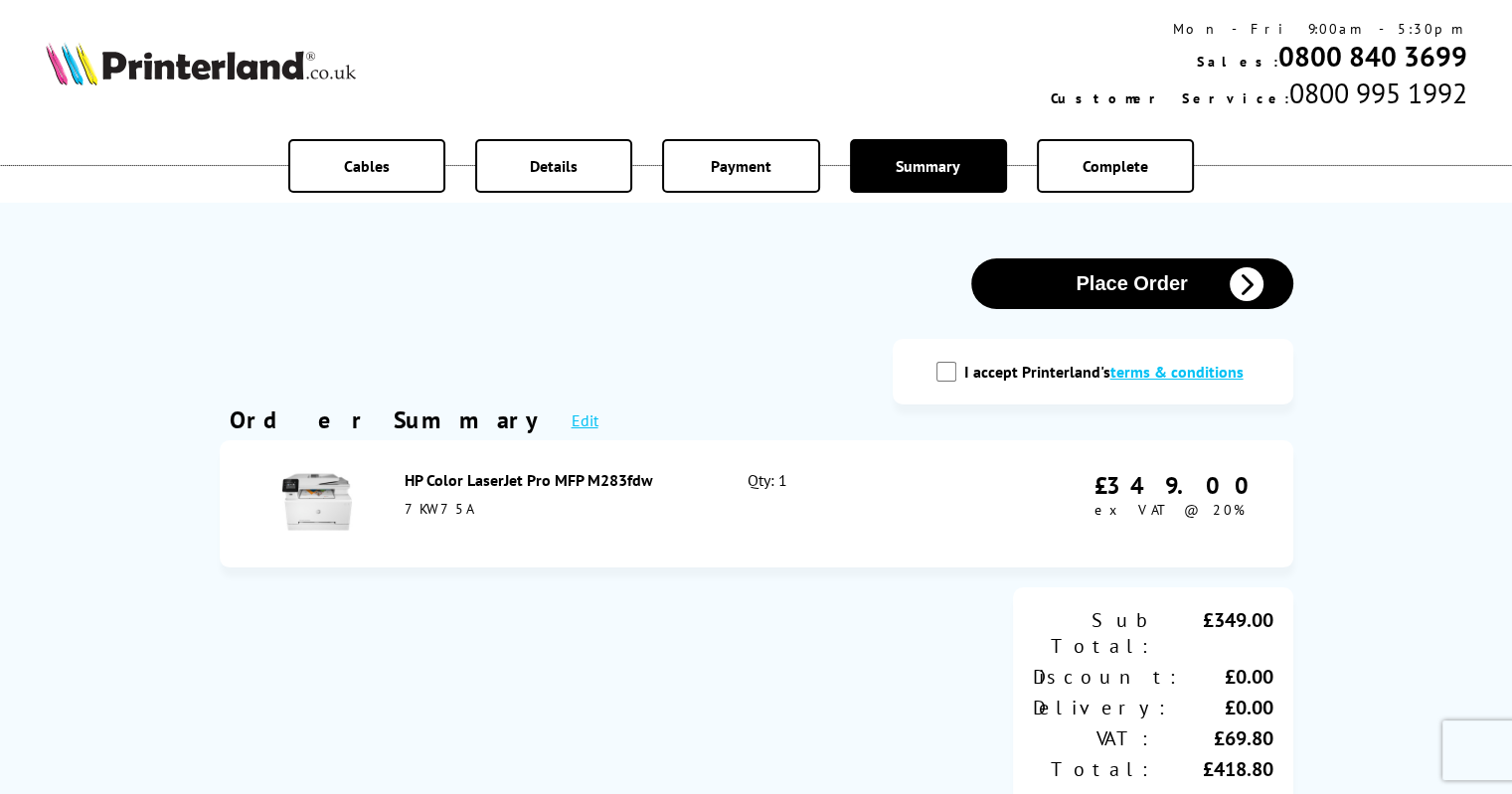 click on "I accept Printerland's  terms & conditions" at bounding box center (946, 372) 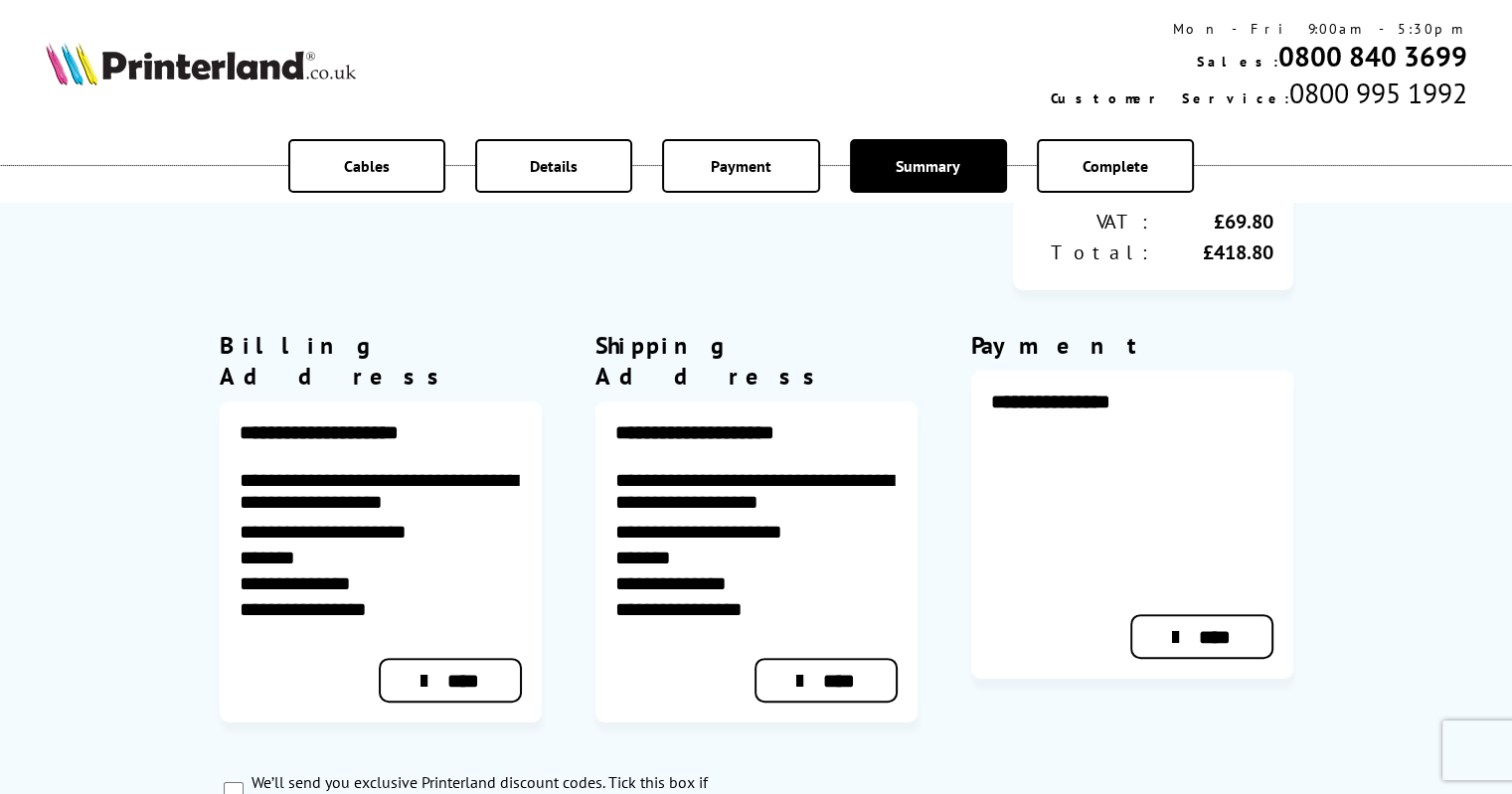 scroll, scrollTop: 528, scrollLeft: 0, axis: vertical 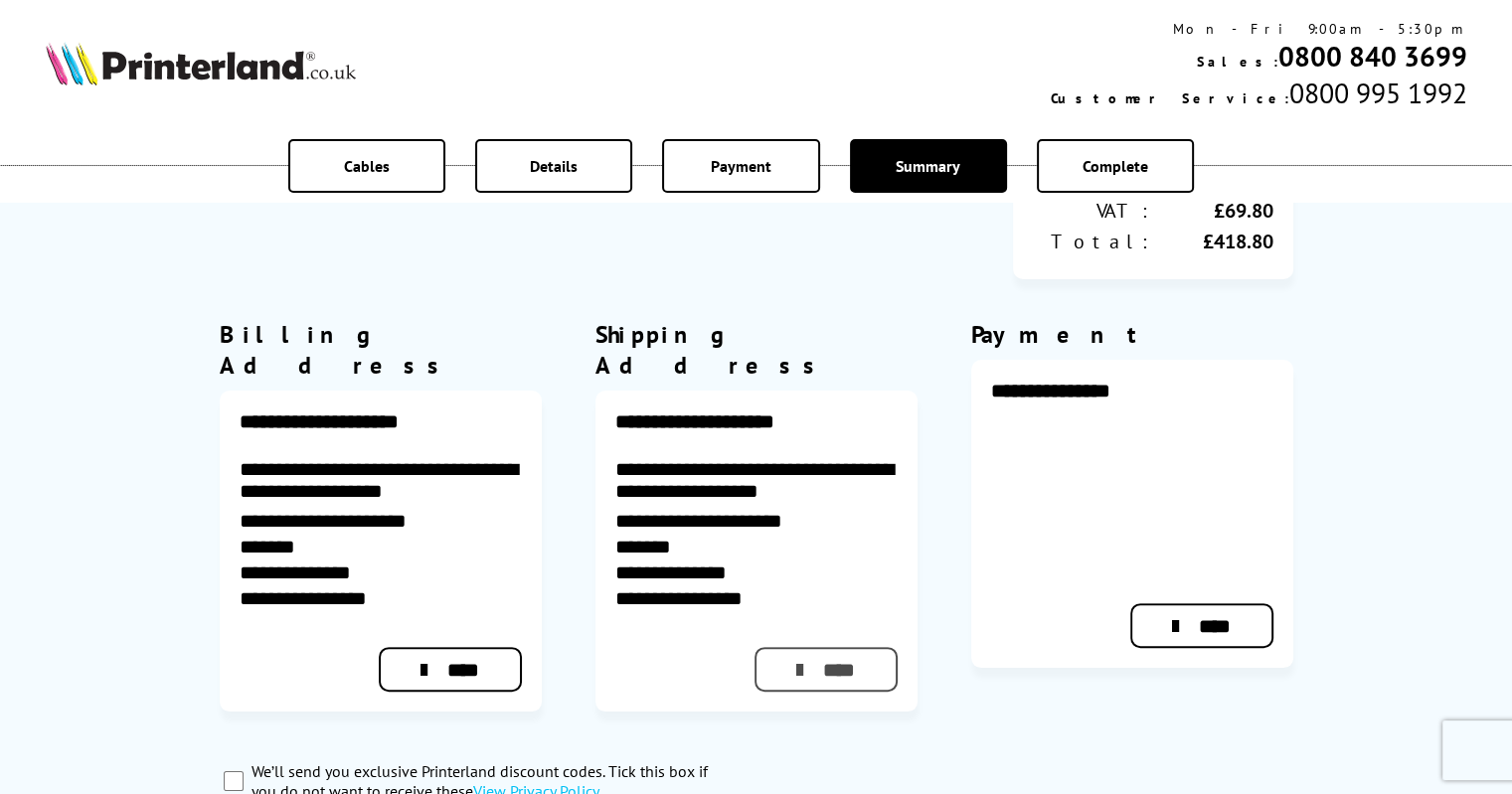 click on "****" at bounding box center (825, 669) 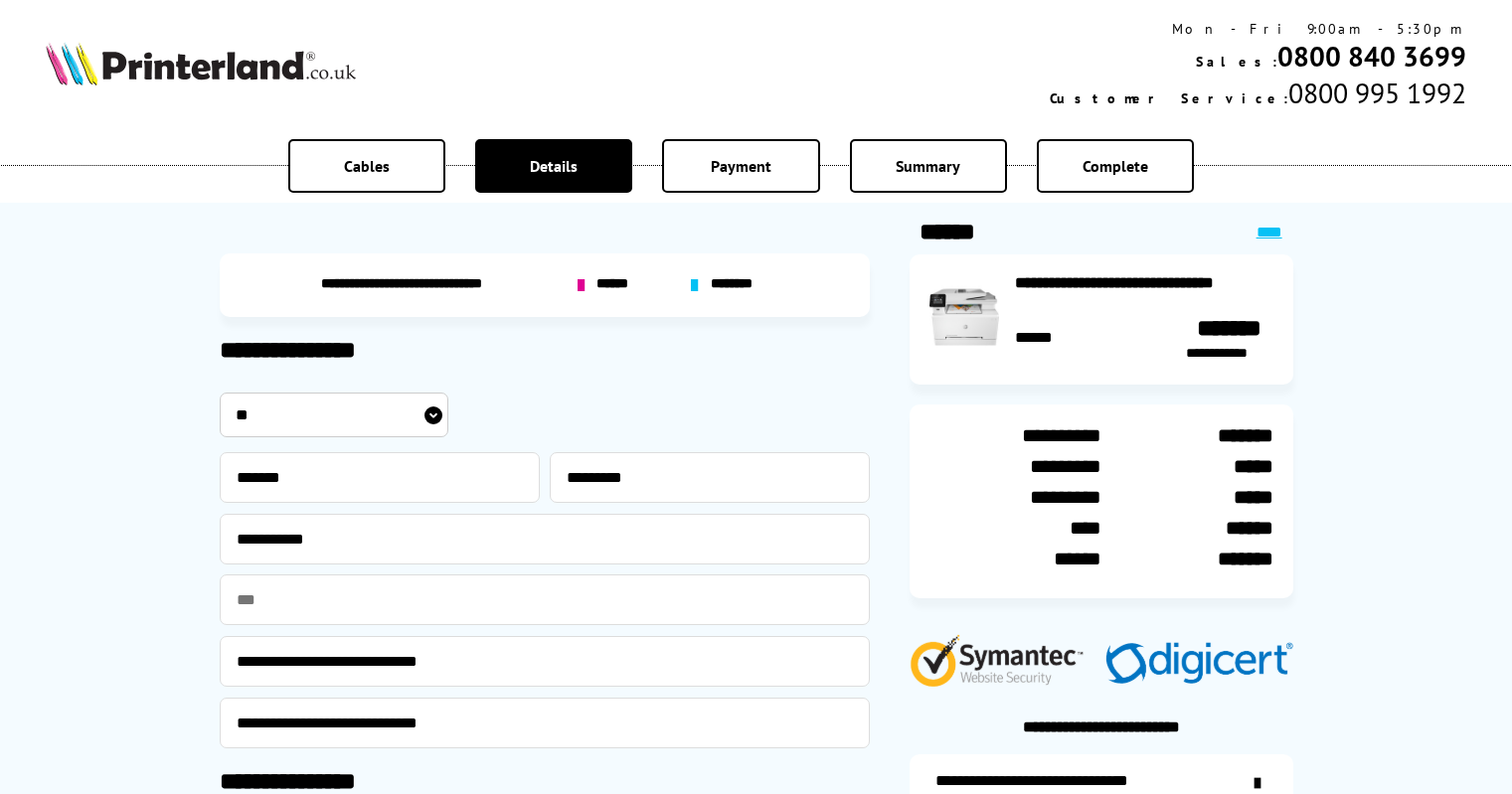 scroll, scrollTop: 0, scrollLeft: 0, axis: both 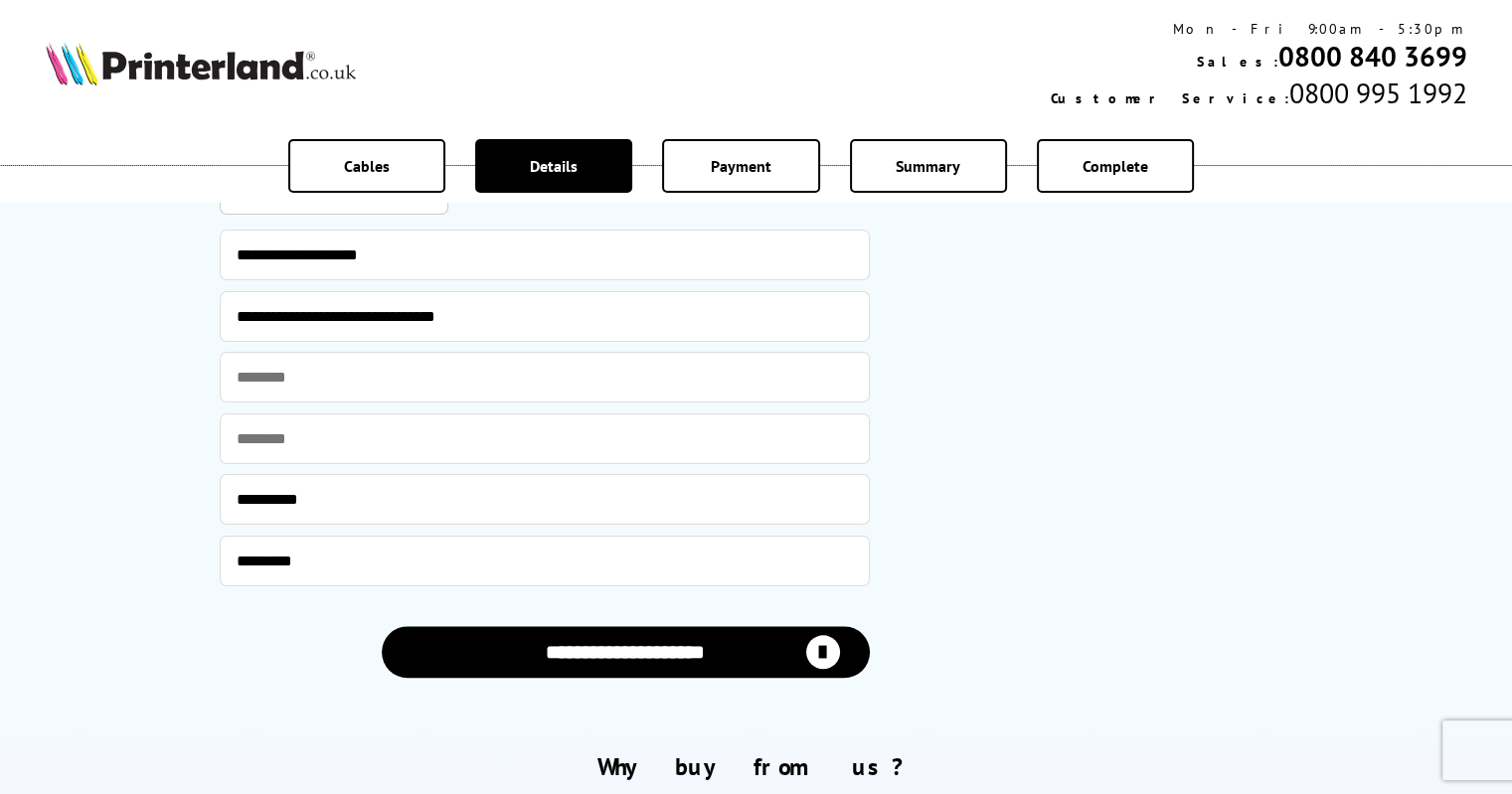 click on "**********" at bounding box center [625, 651] 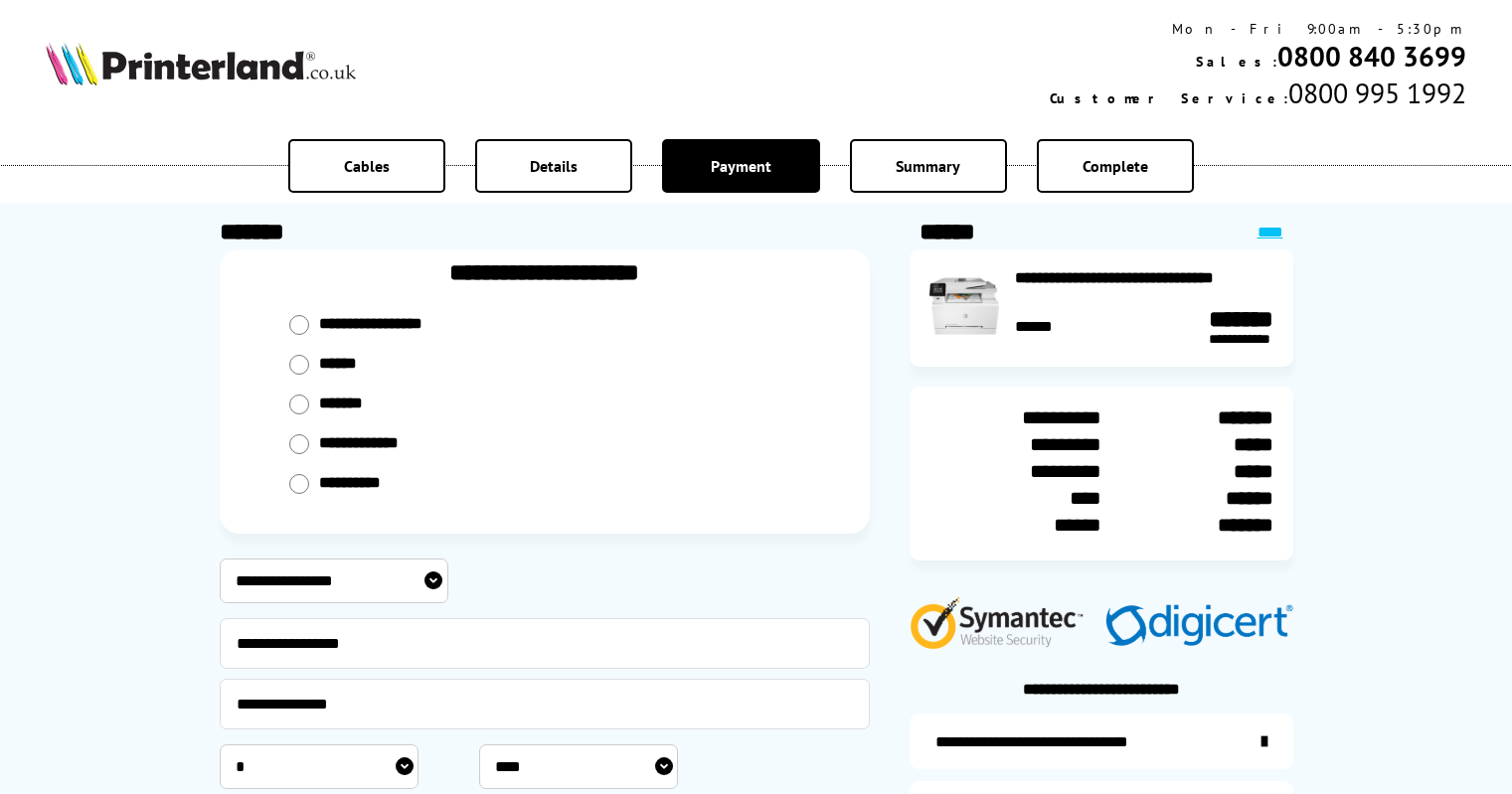 select on "**********" 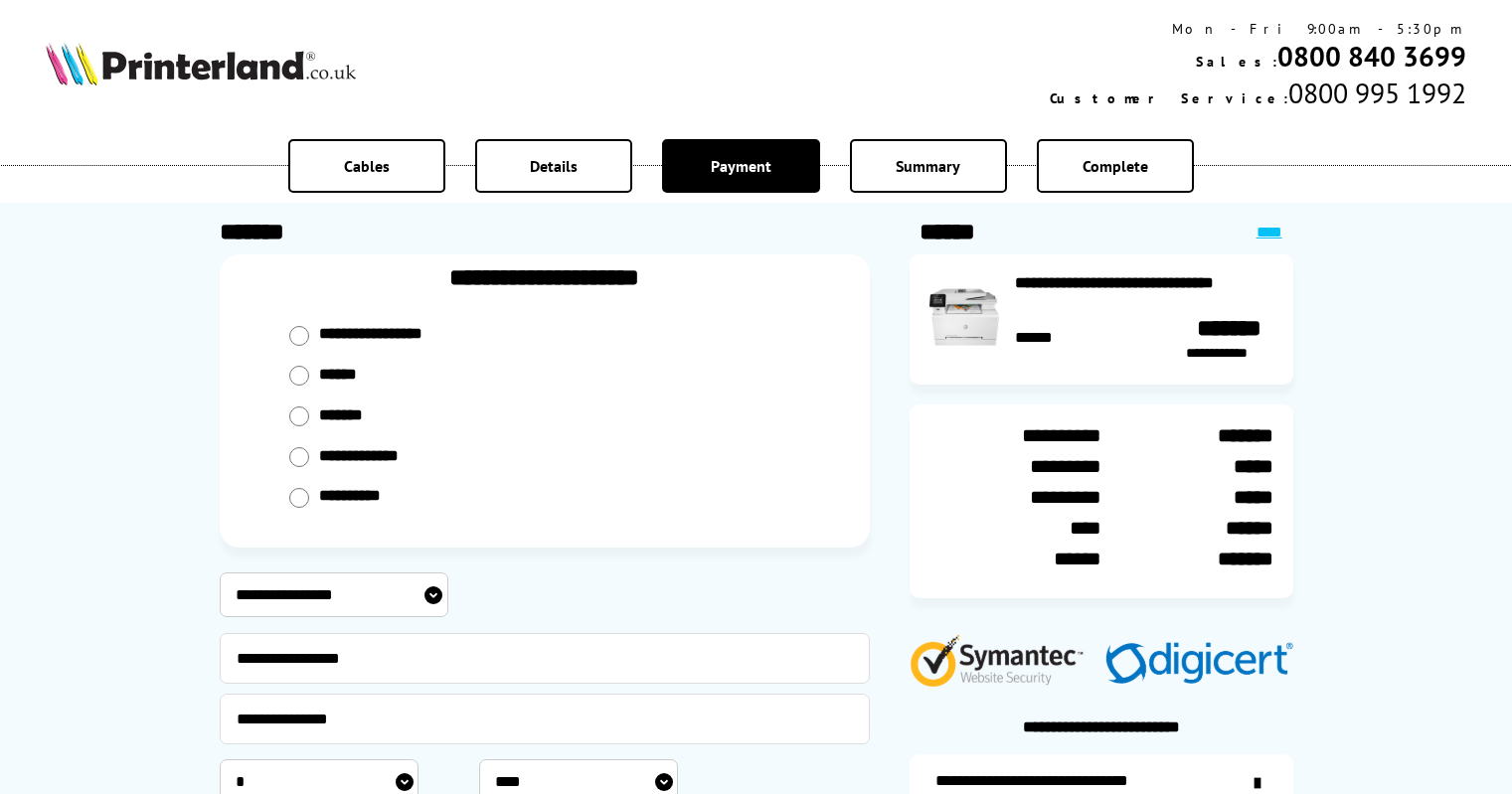 scroll, scrollTop: 0, scrollLeft: 0, axis: both 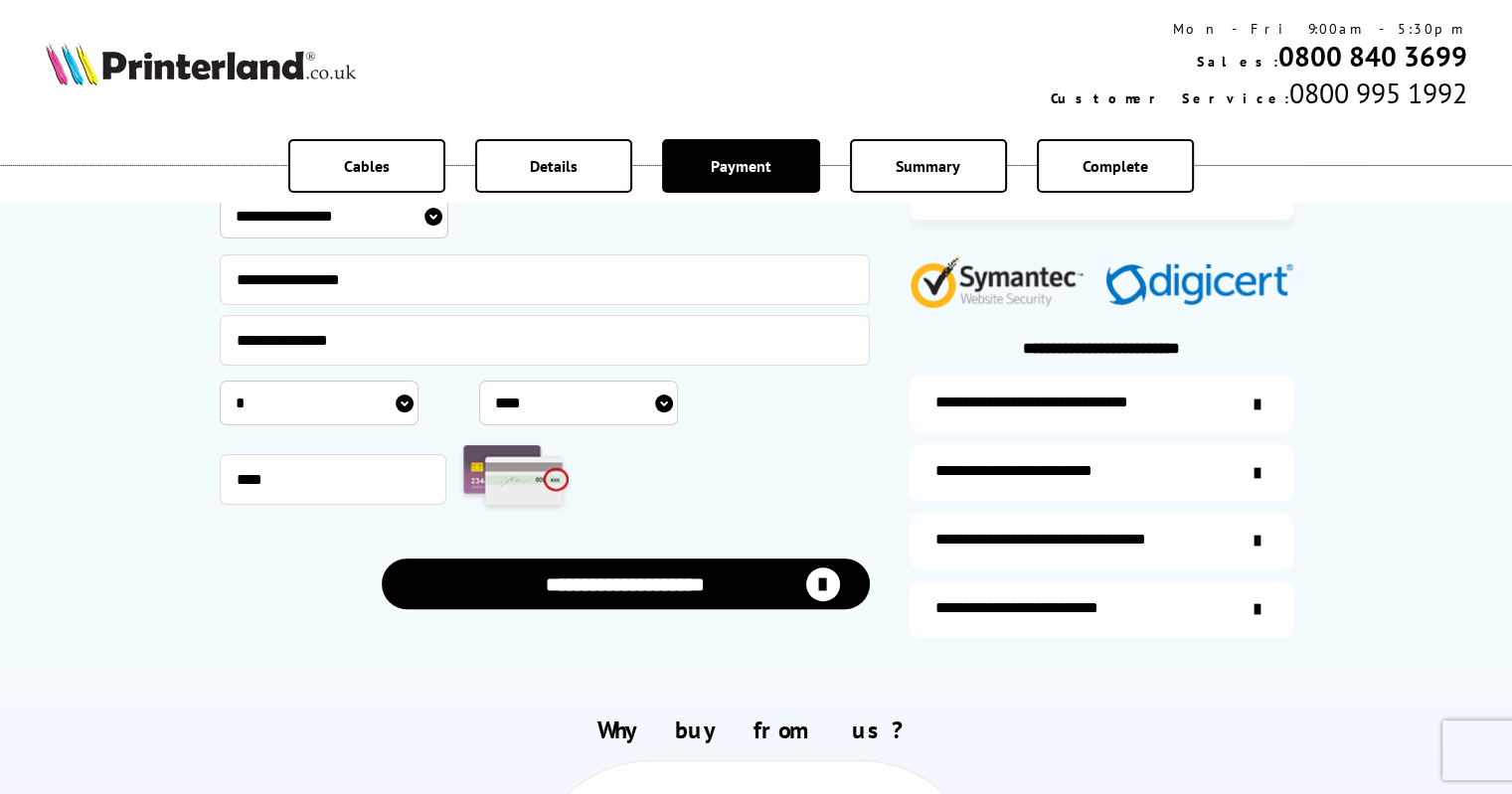 click on "**********" at bounding box center (625, 583) 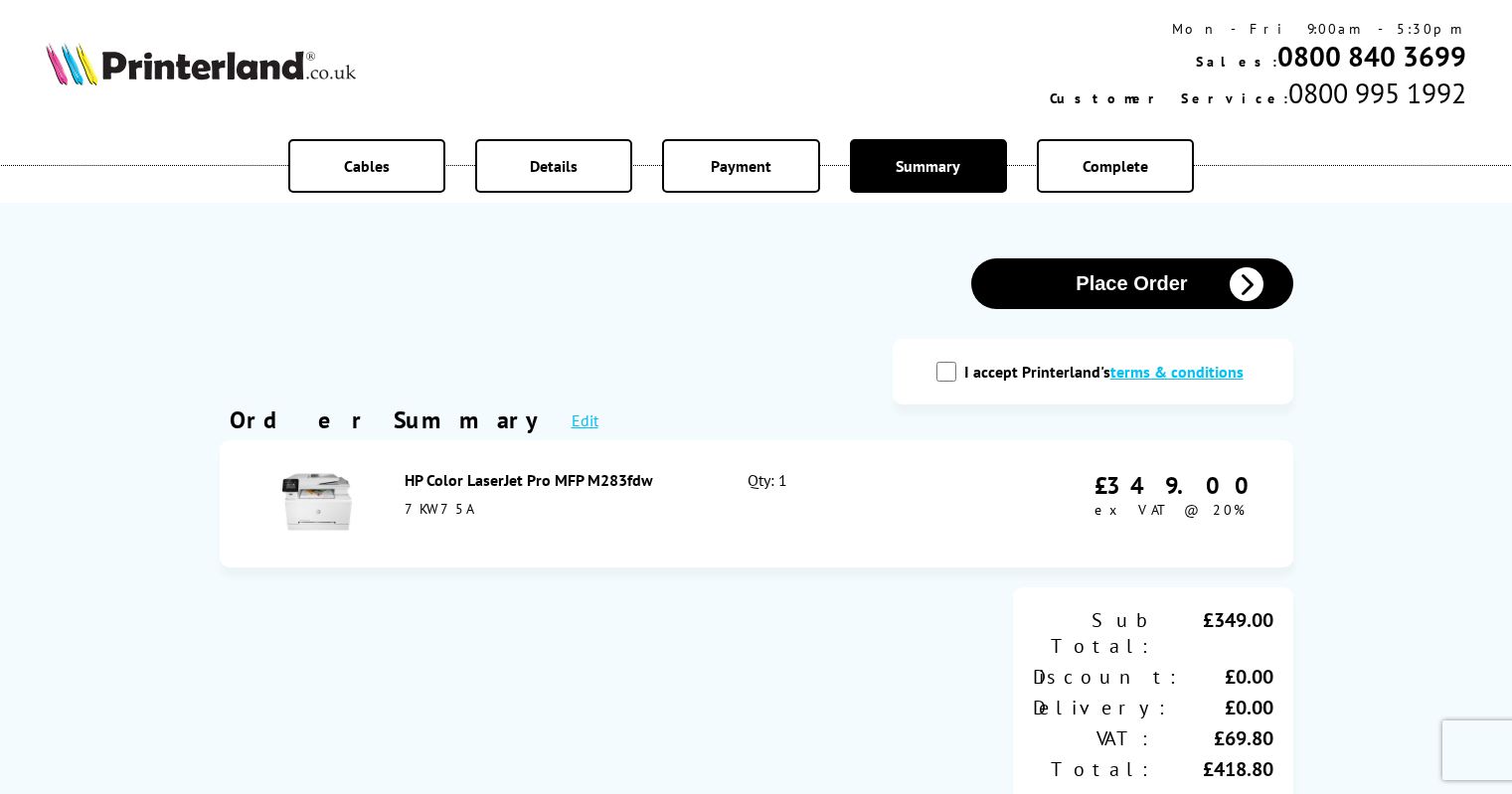 scroll, scrollTop: 0, scrollLeft: 0, axis: both 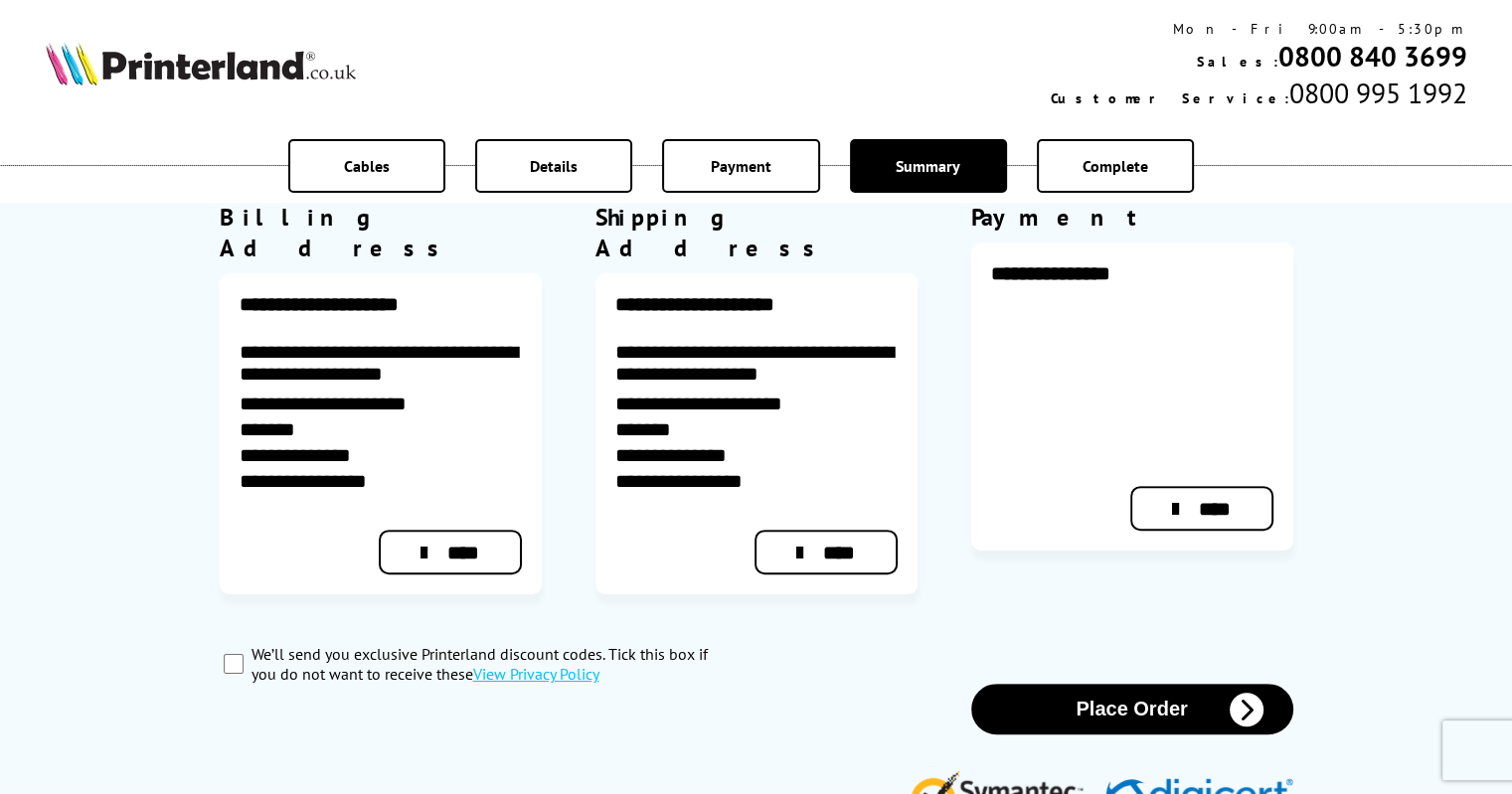 click on "Place Order" at bounding box center (1132, 709) 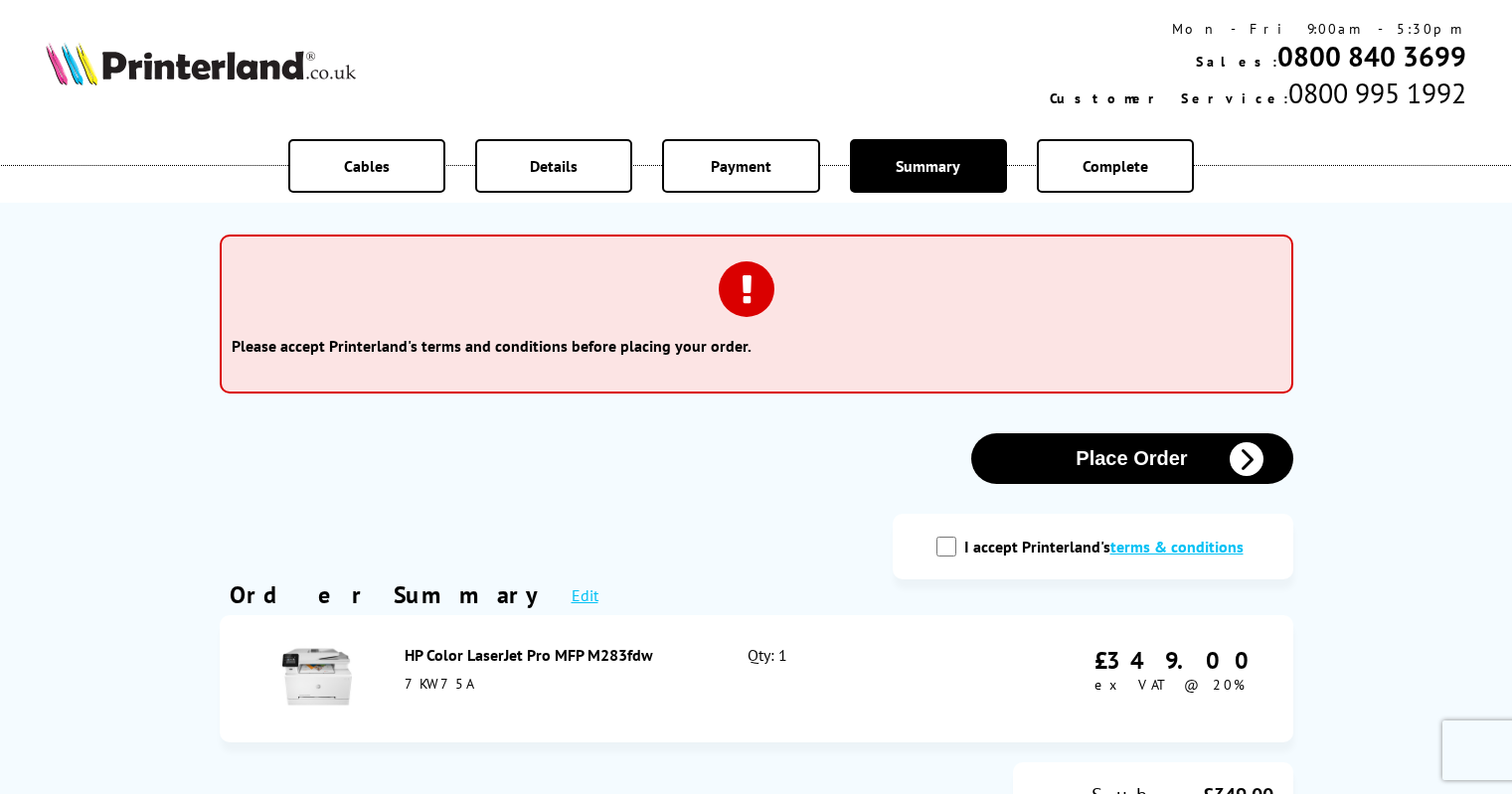 scroll, scrollTop: 0, scrollLeft: 0, axis: both 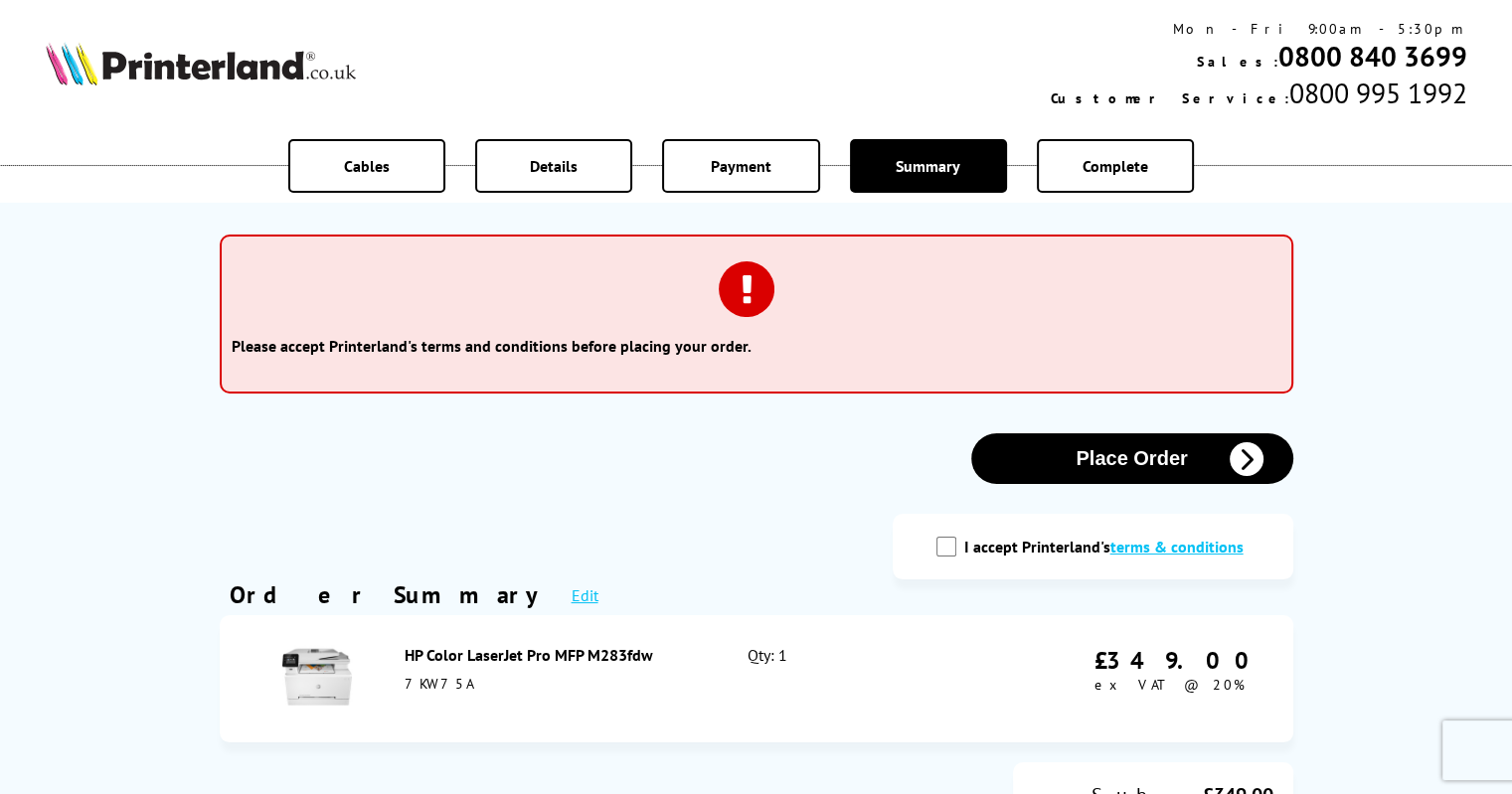 click on "I accept Printerland's  terms & conditions" at bounding box center (946, 547) 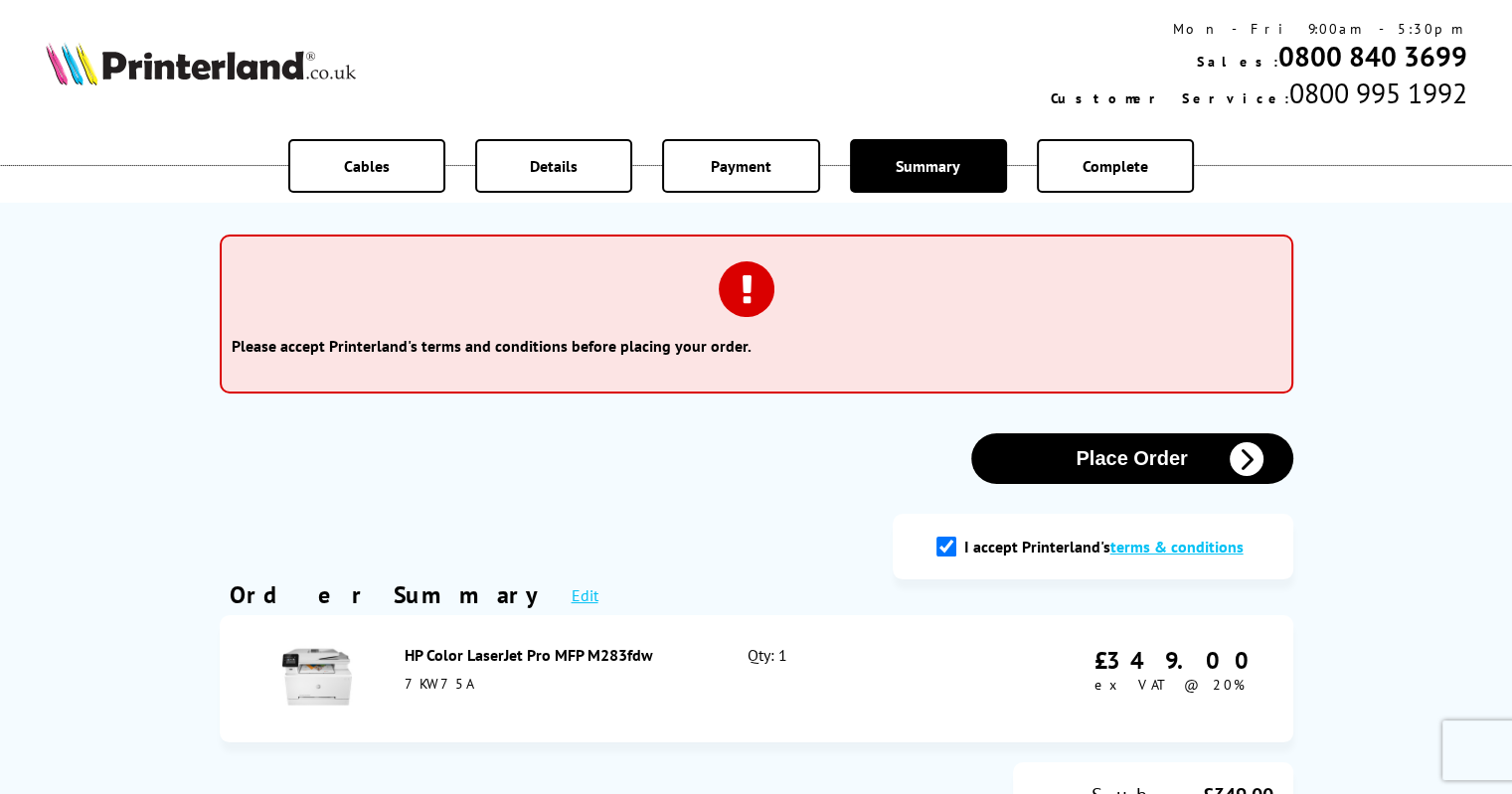 click on "Place Order" at bounding box center [1132, 458] 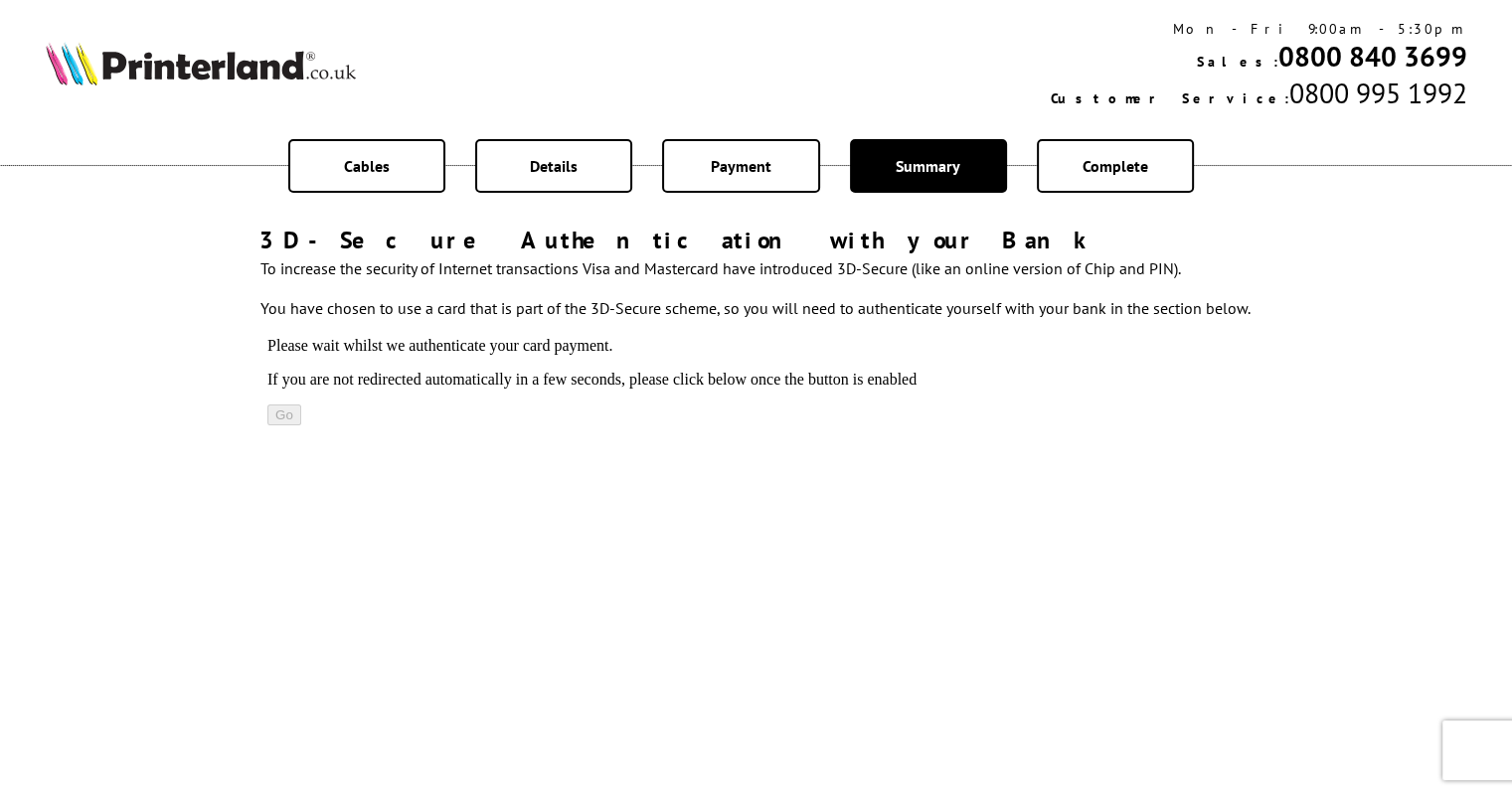 scroll, scrollTop: 0, scrollLeft: 0, axis: both 